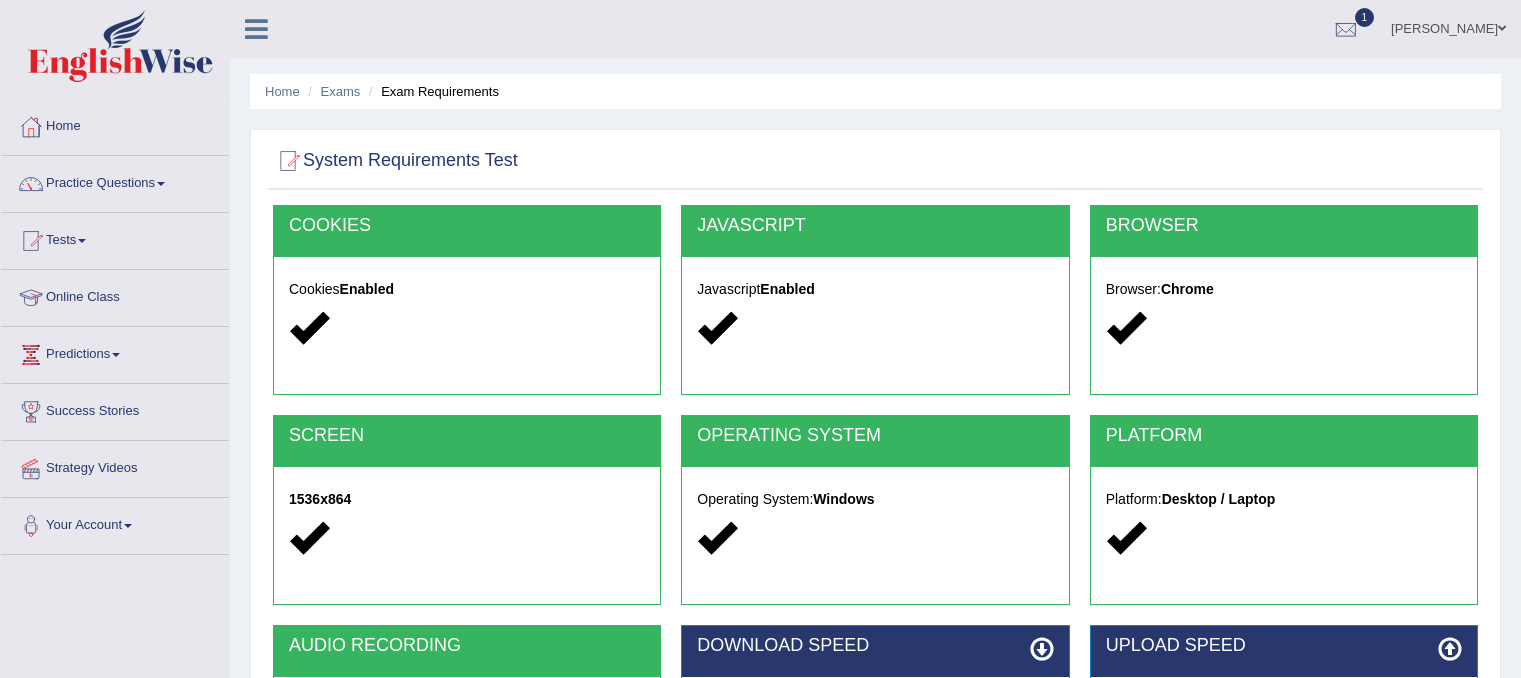 scroll, scrollTop: 372, scrollLeft: 0, axis: vertical 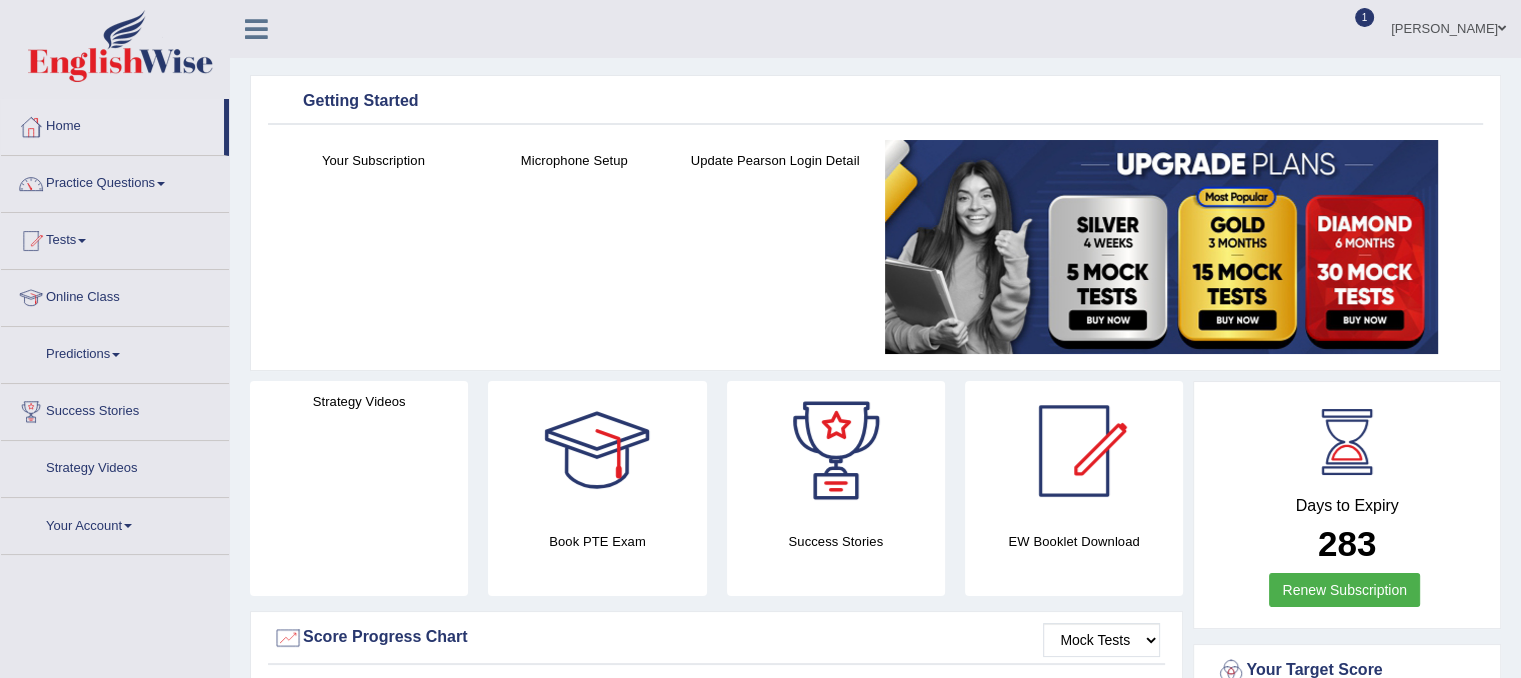 click on "1" at bounding box center (1365, 17) 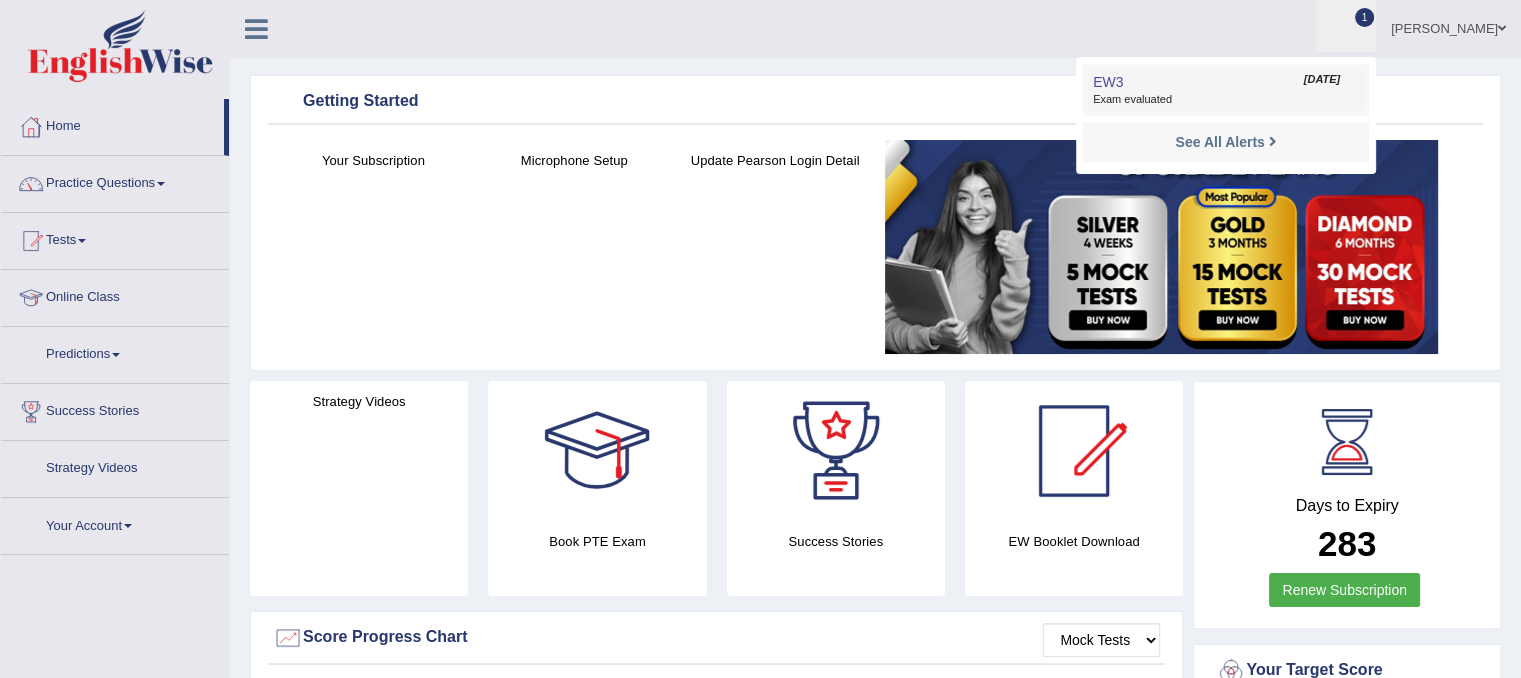 click on "EW3
Jul 3, 2025
Exam evaluated" at bounding box center [1226, 90] 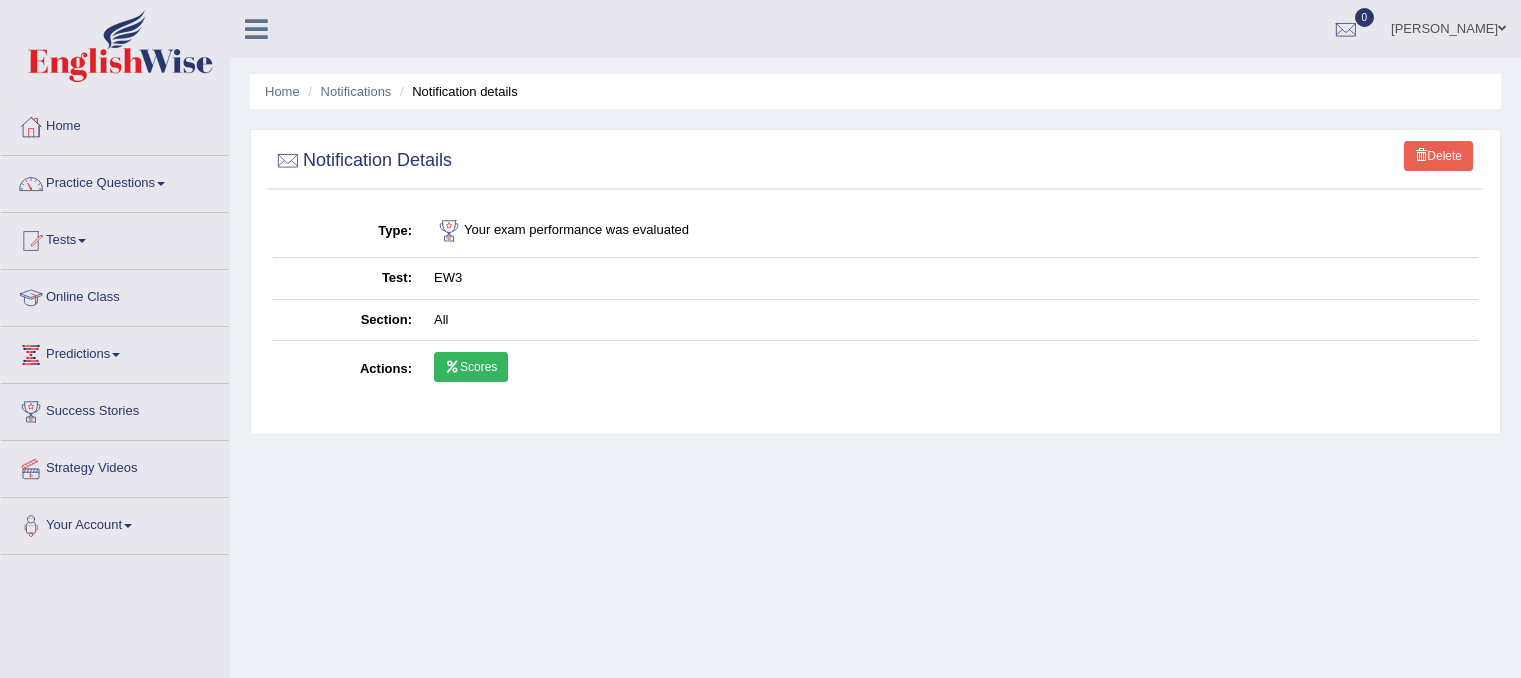 scroll, scrollTop: 0, scrollLeft: 0, axis: both 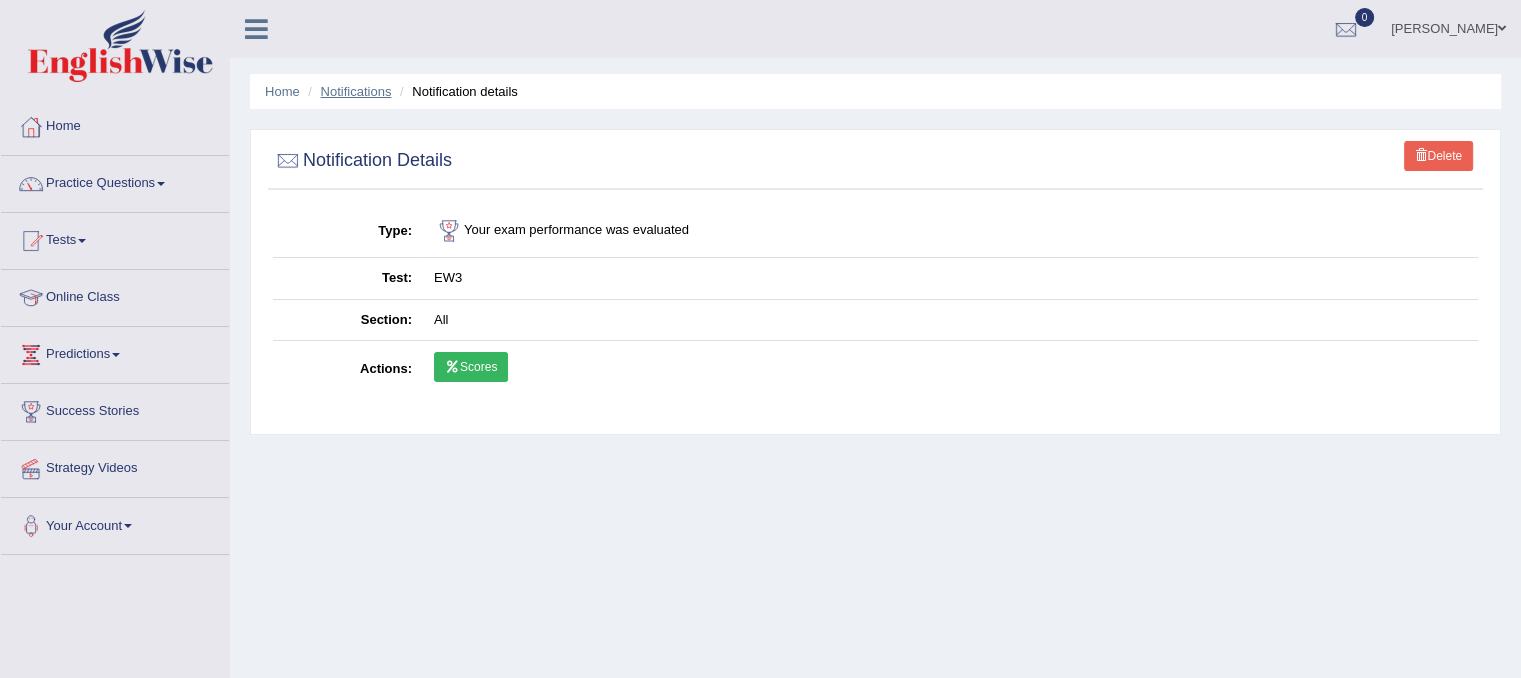 click on "Notifications" at bounding box center [356, 91] 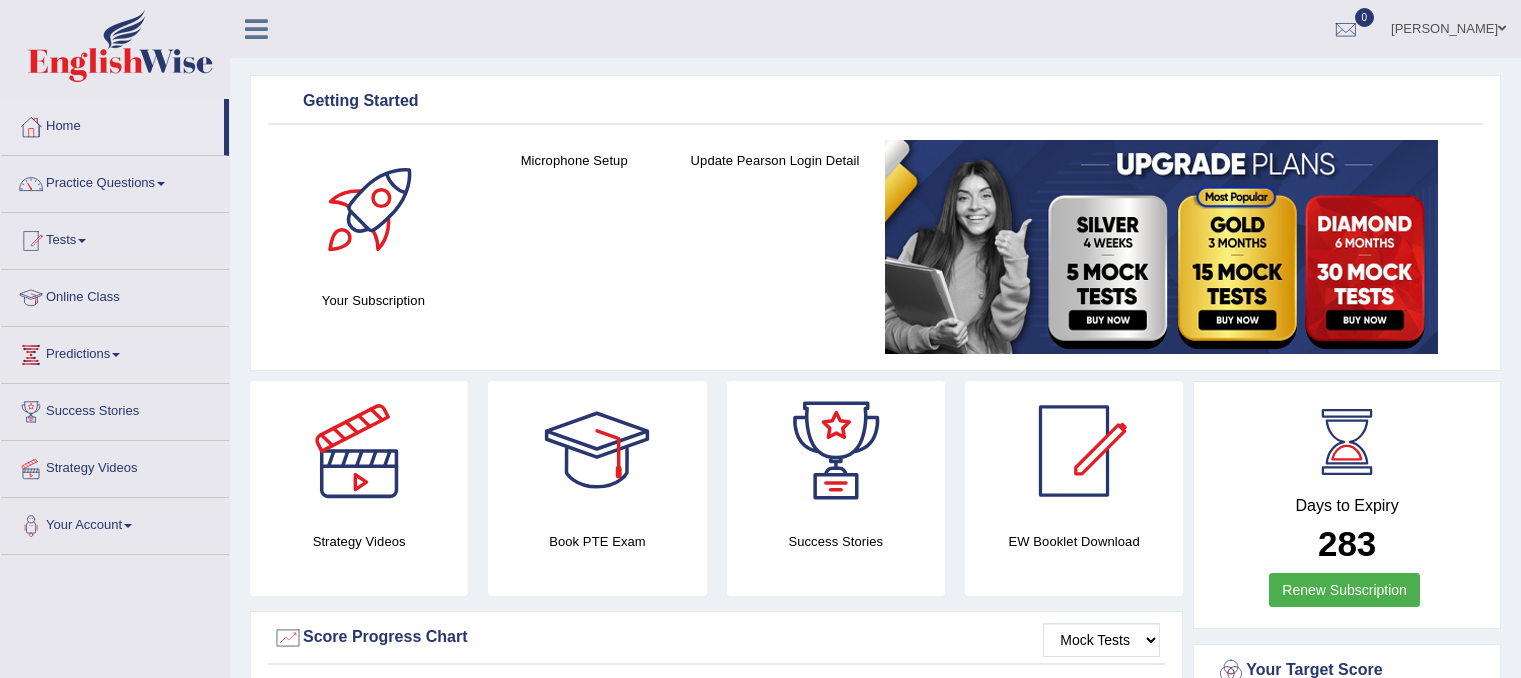 scroll, scrollTop: 0, scrollLeft: 0, axis: both 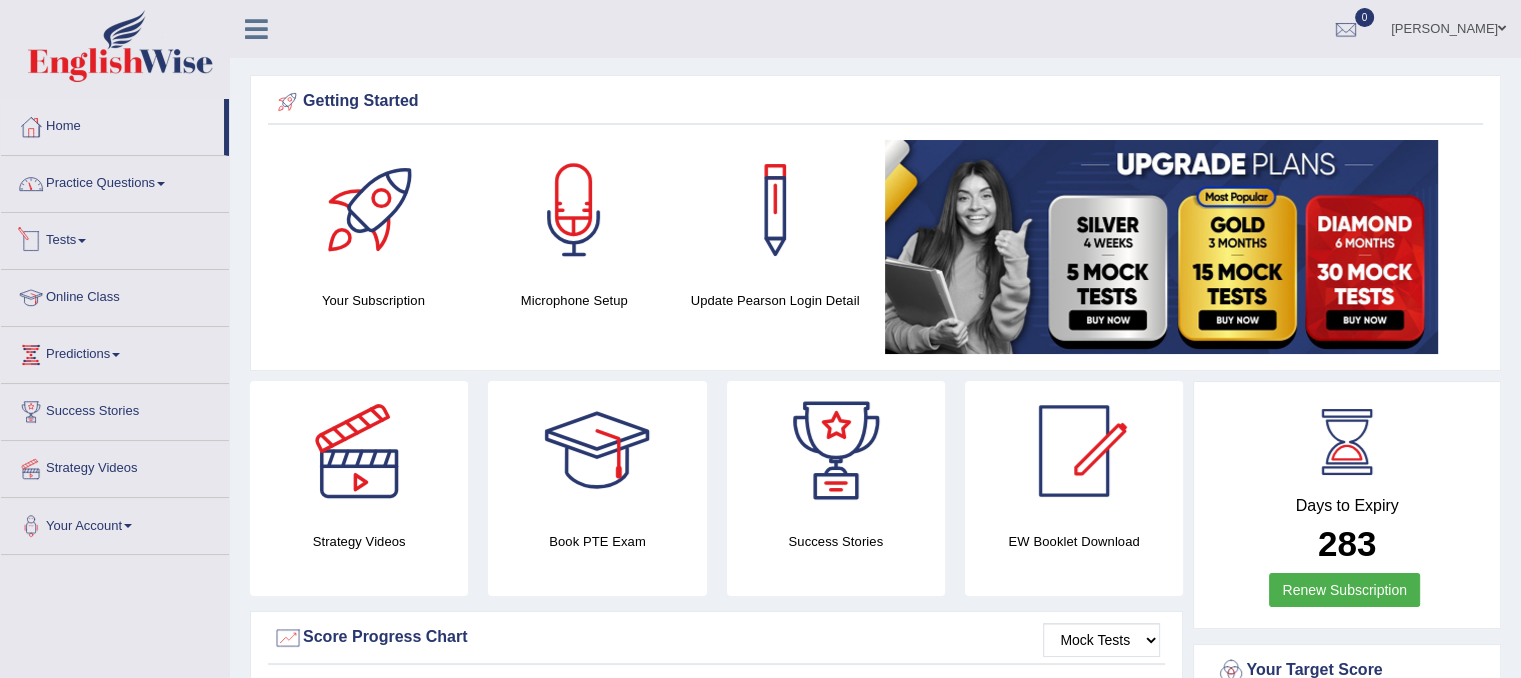 click on "Tests" at bounding box center (115, 238) 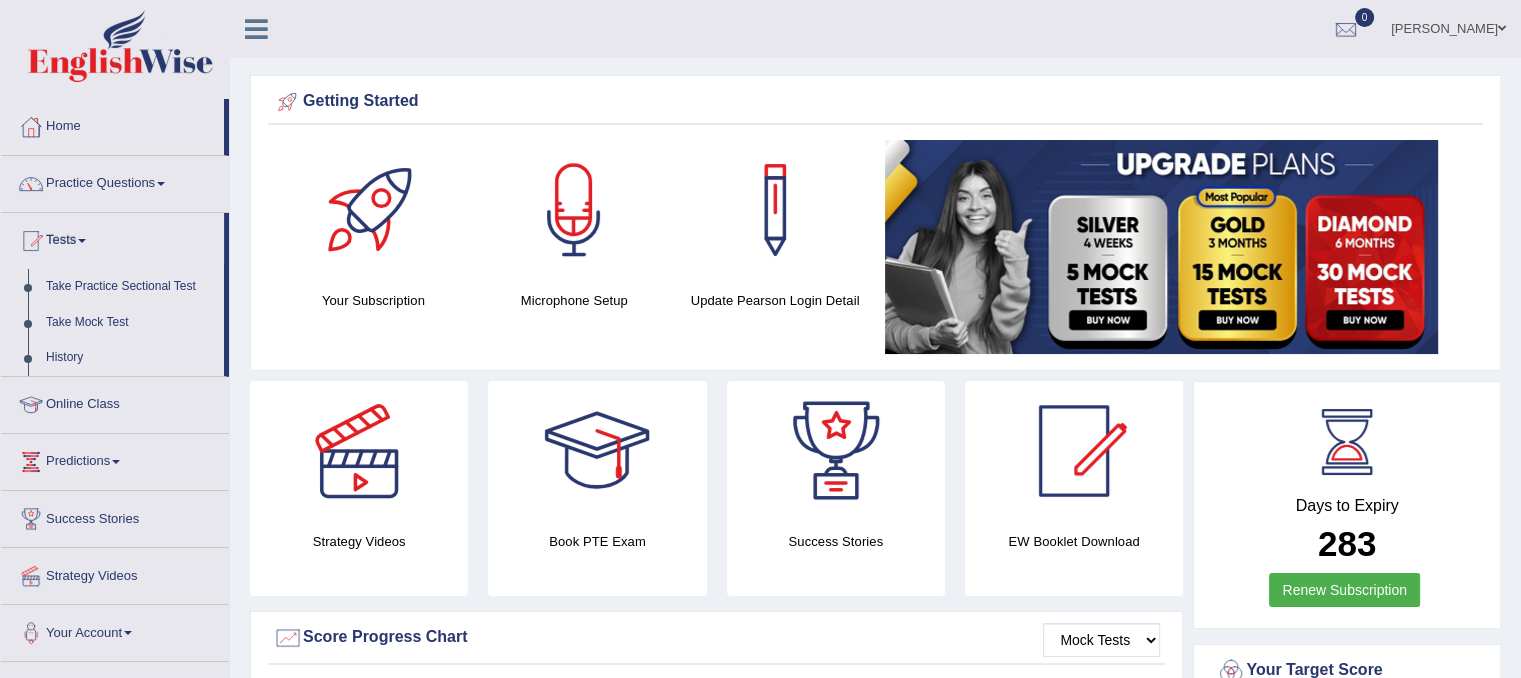 click on "History" at bounding box center [130, 358] 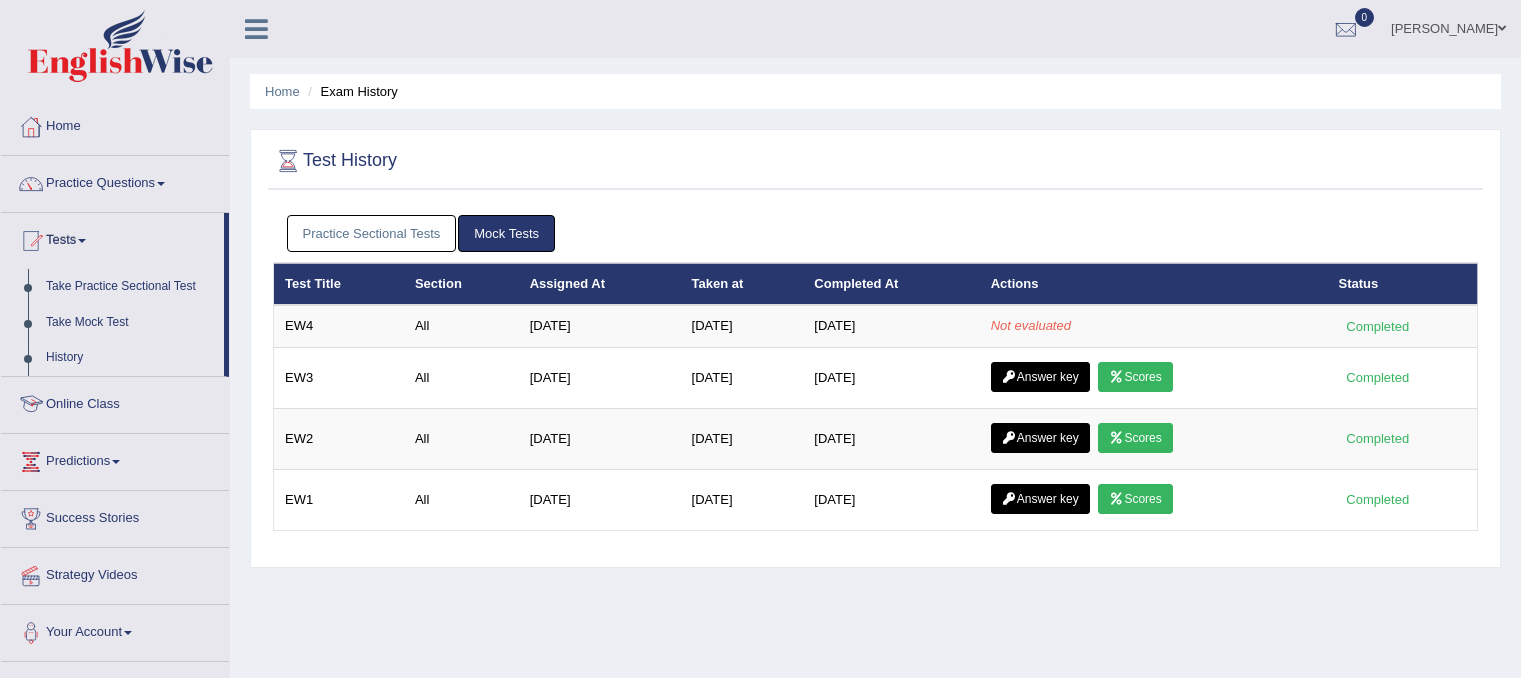 scroll, scrollTop: 0, scrollLeft: 0, axis: both 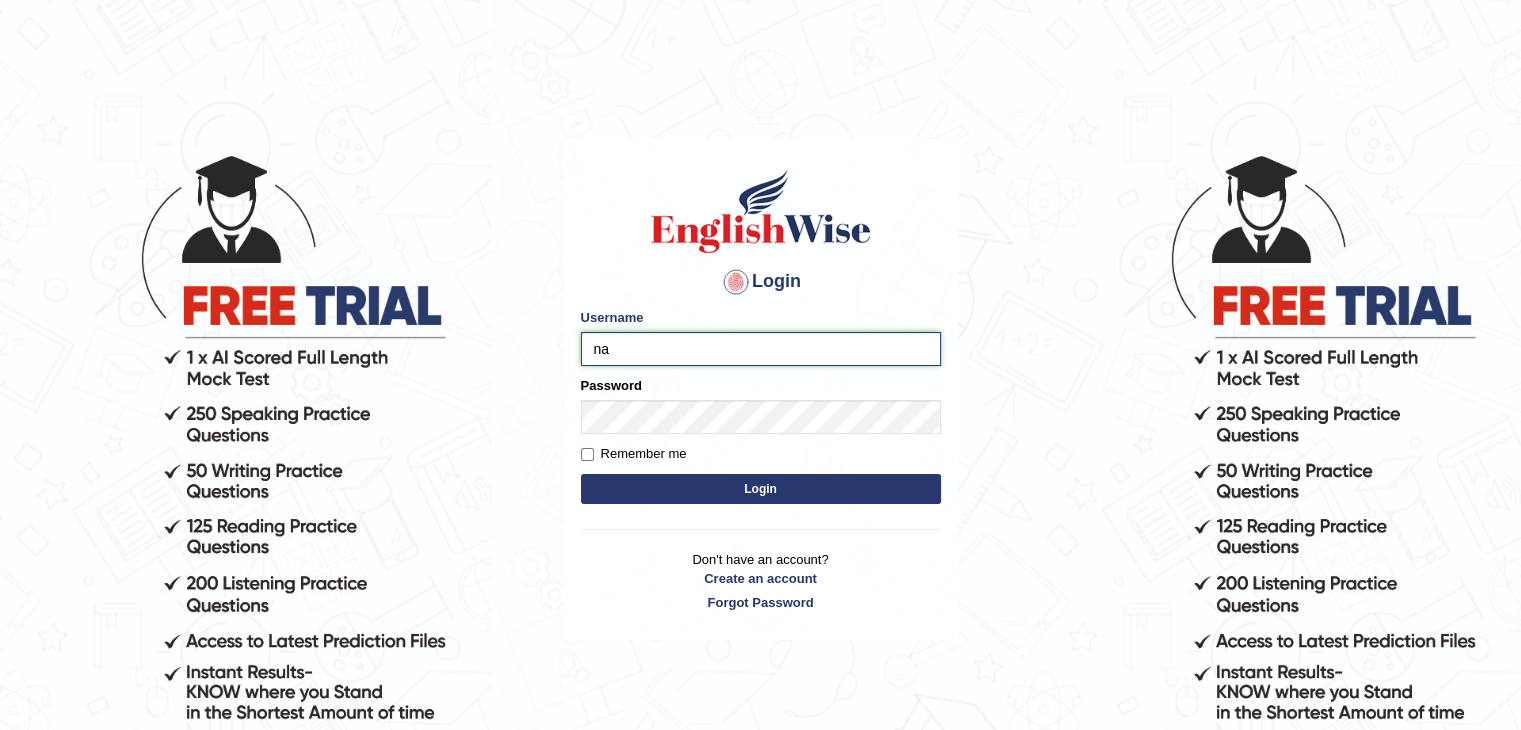 type on "NandhuIsha" 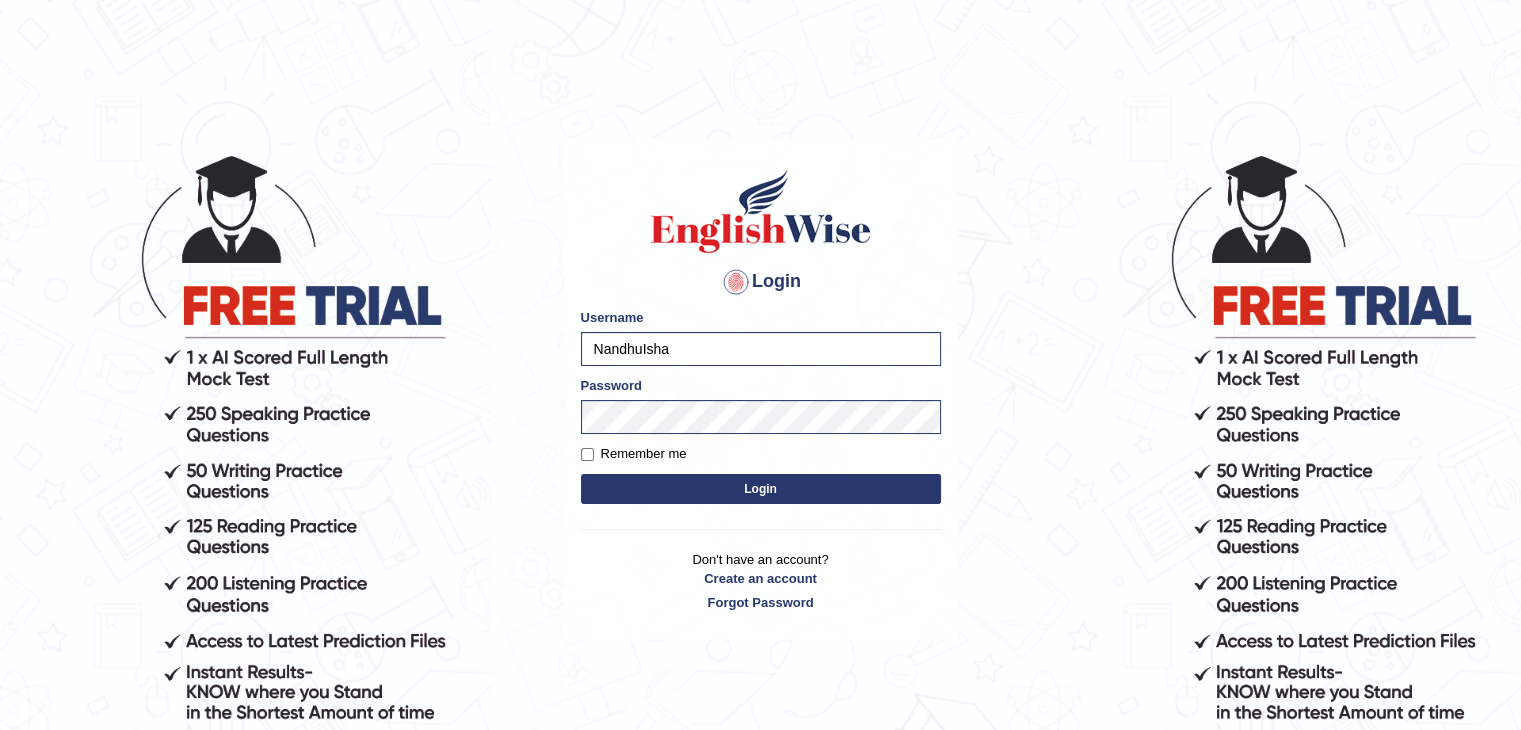 click on "Login" at bounding box center (761, 489) 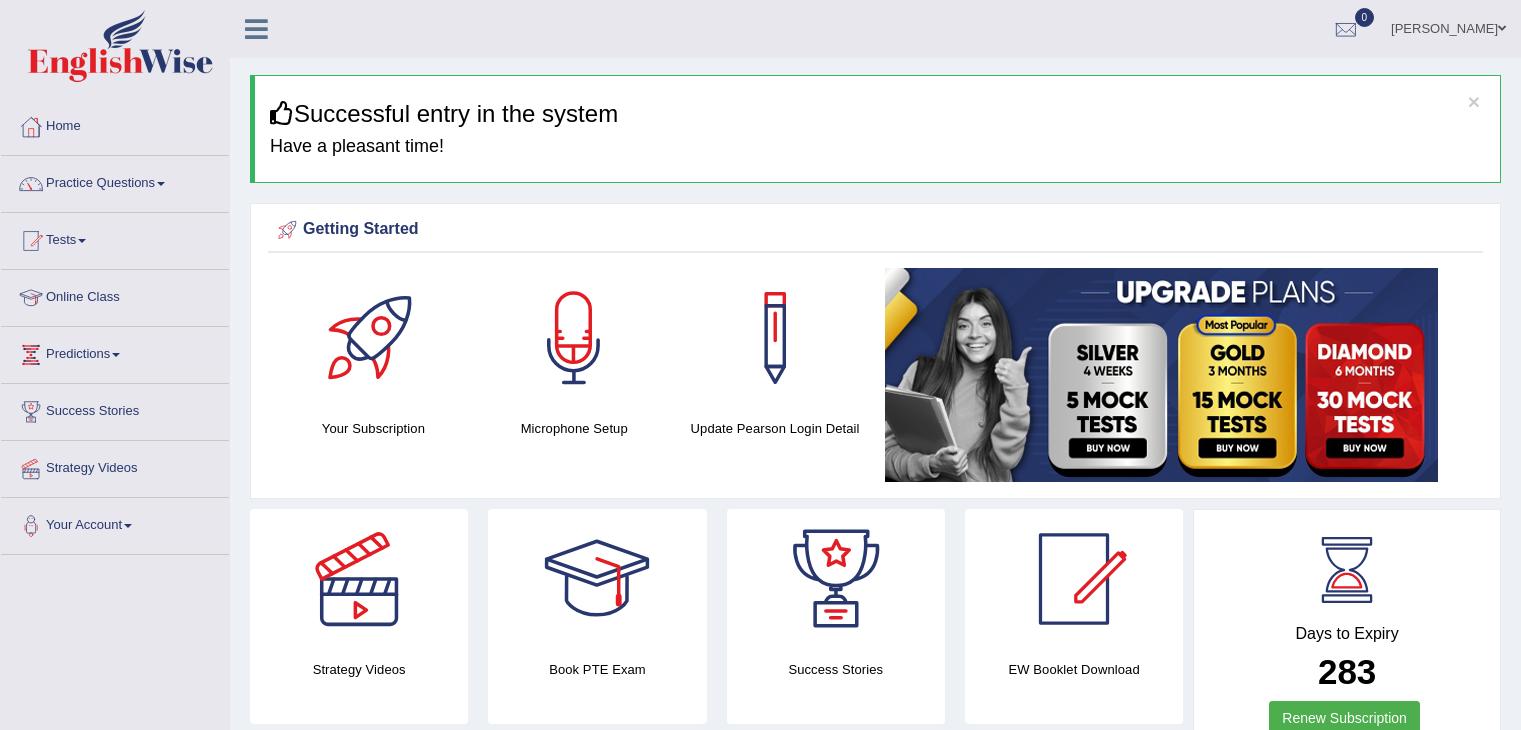 scroll, scrollTop: 0, scrollLeft: 0, axis: both 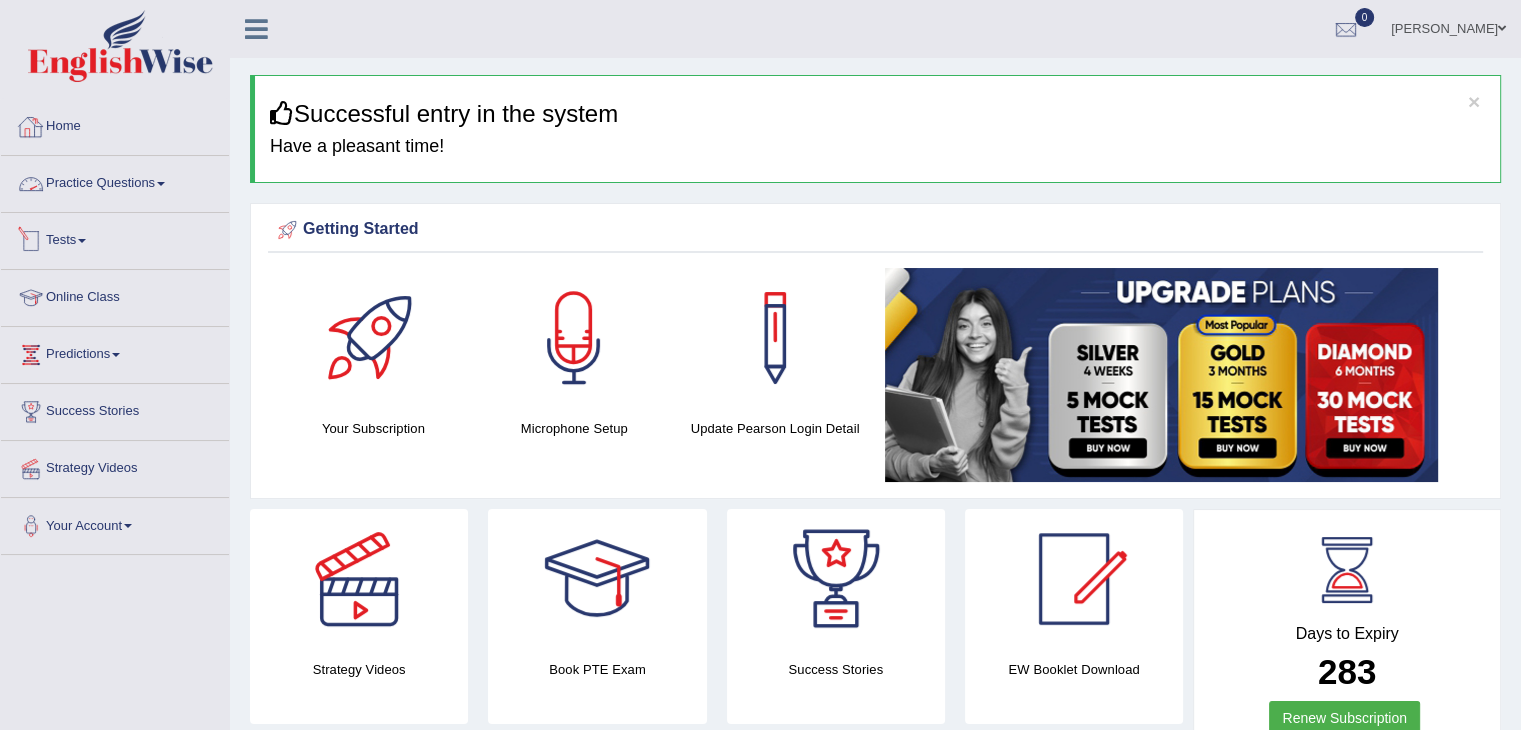 click on "Tests" at bounding box center (115, 238) 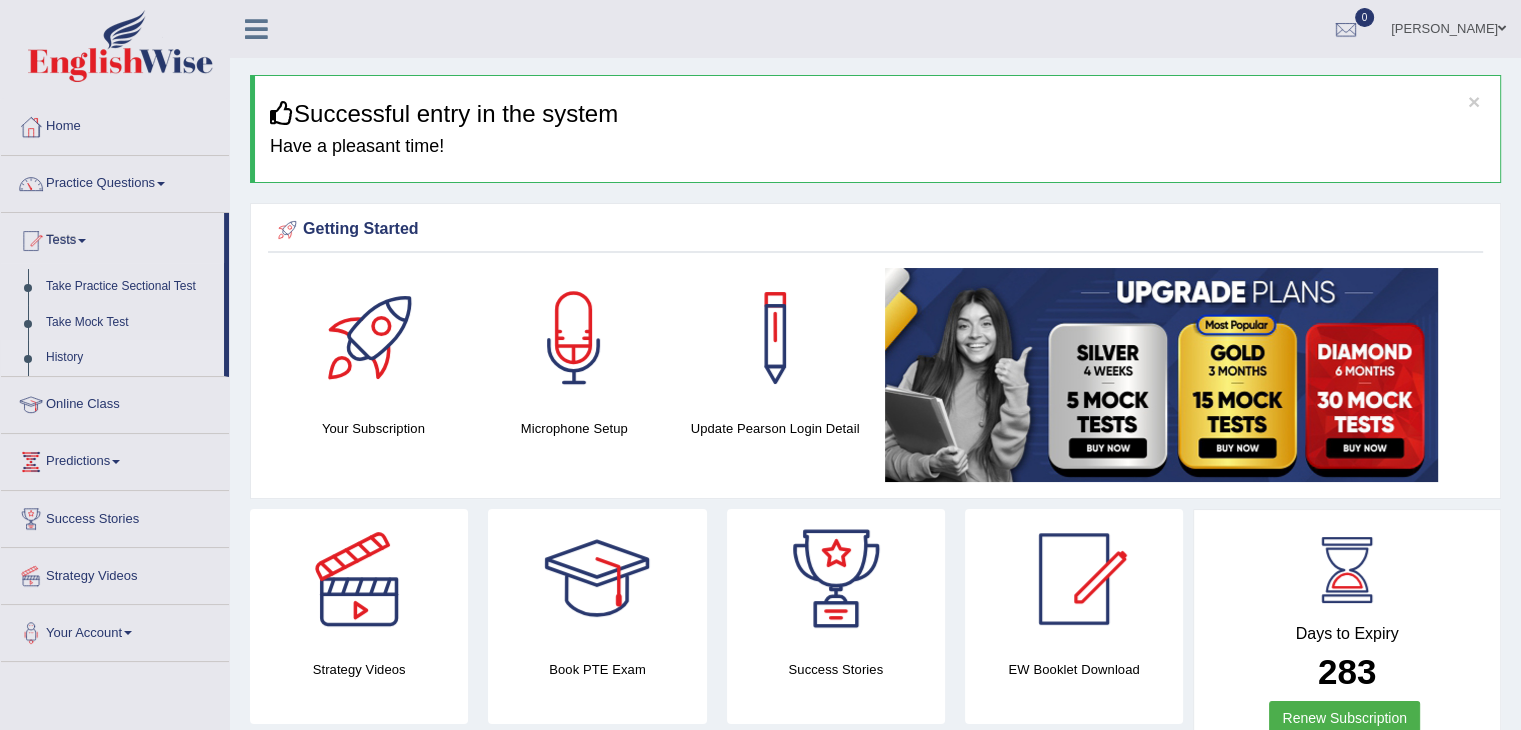 click on "History" at bounding box center (130, 358) 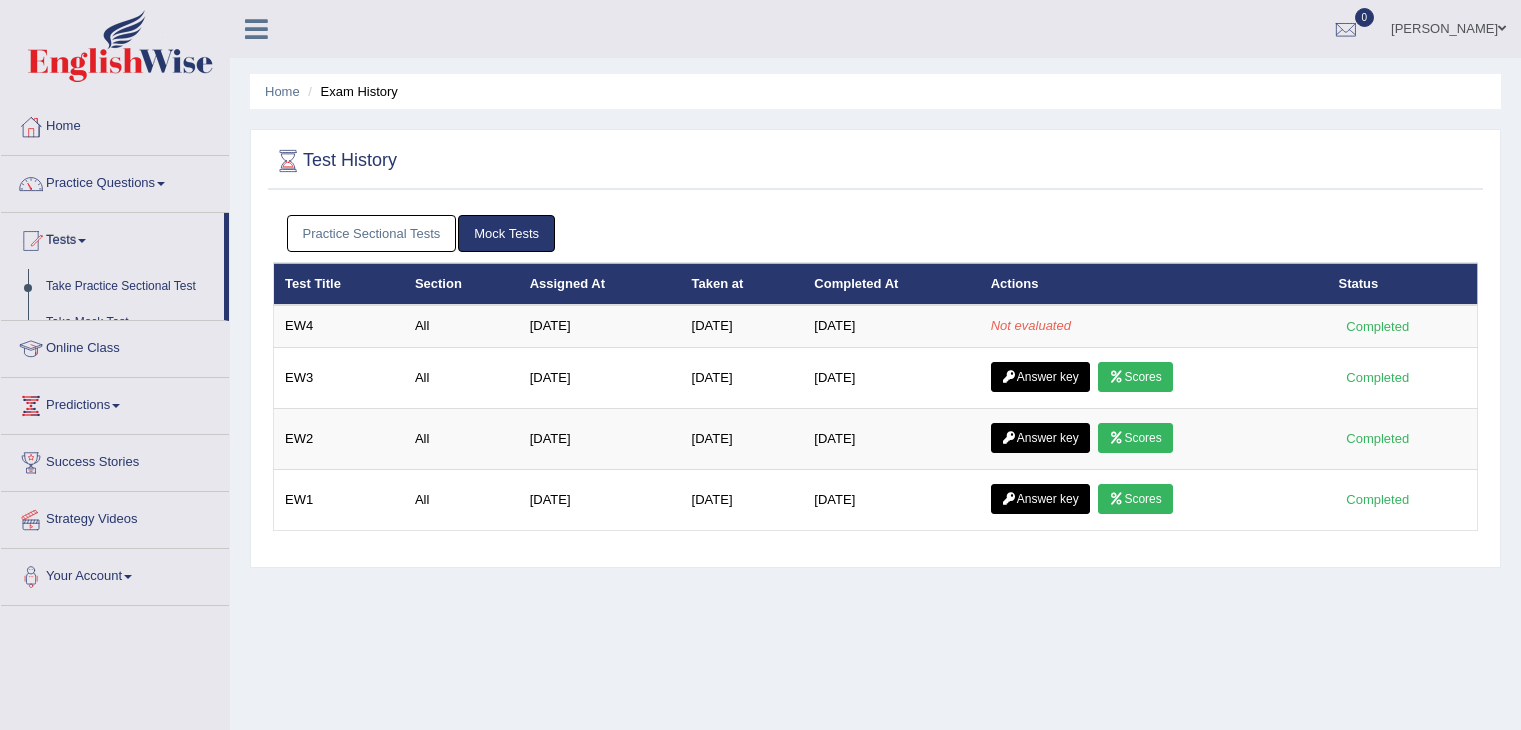 scroll, scrollTop: 0, scrollLeft: 0, axis: both 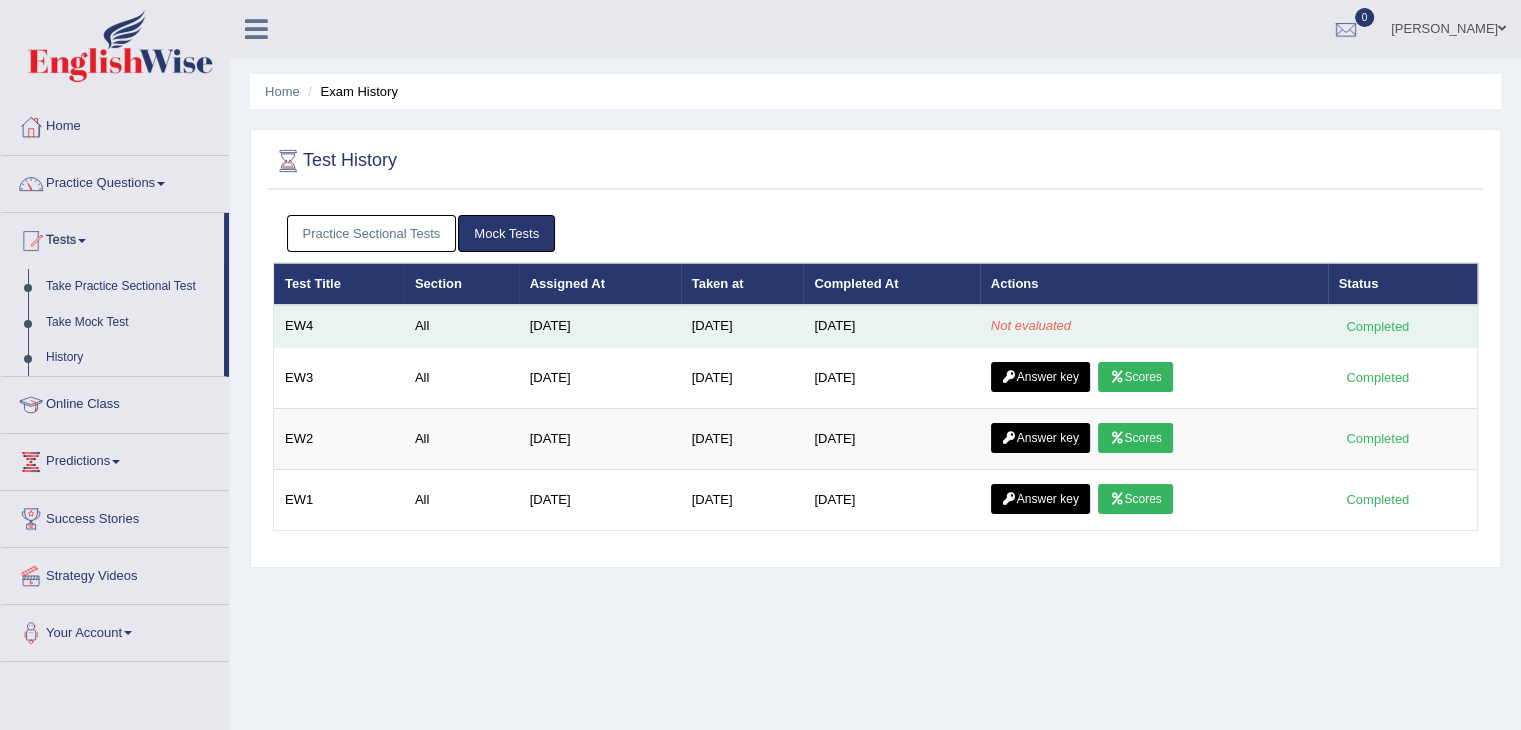 click on "Not evaluated" at bounding box center [1031, 325] 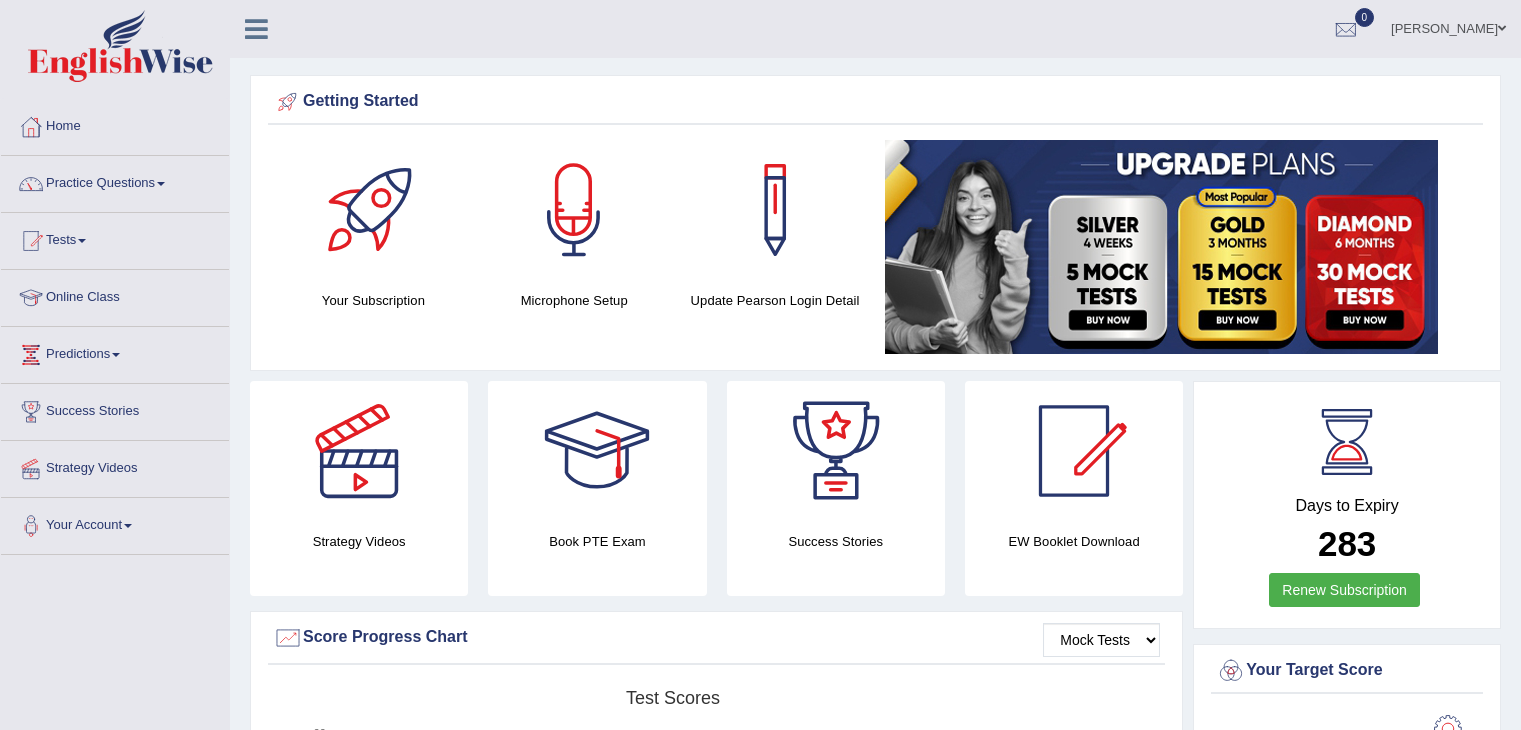 scroll, scrollTop: 0, scrollLeft: 0, axis: both 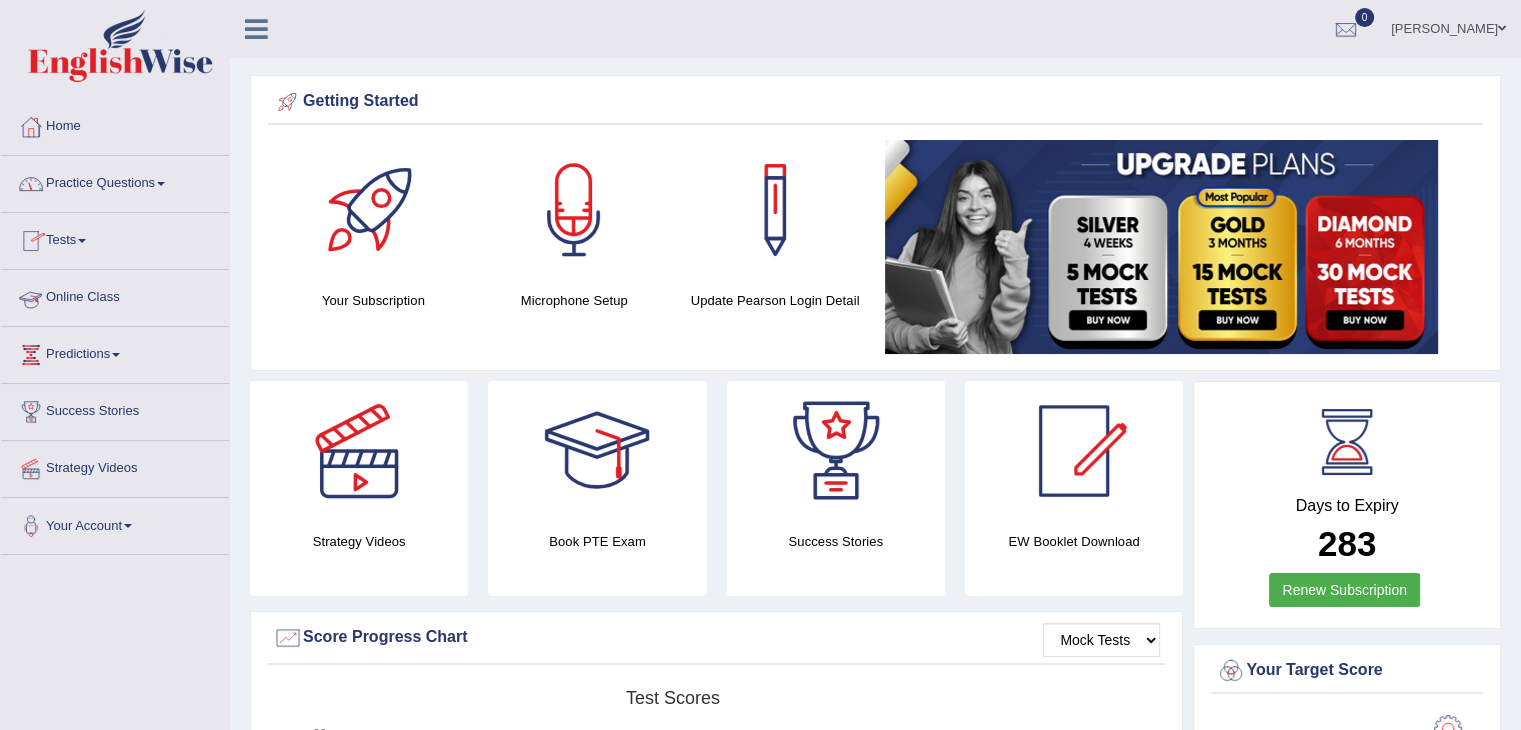 click on "Tests" at bounding box center (115, 238) 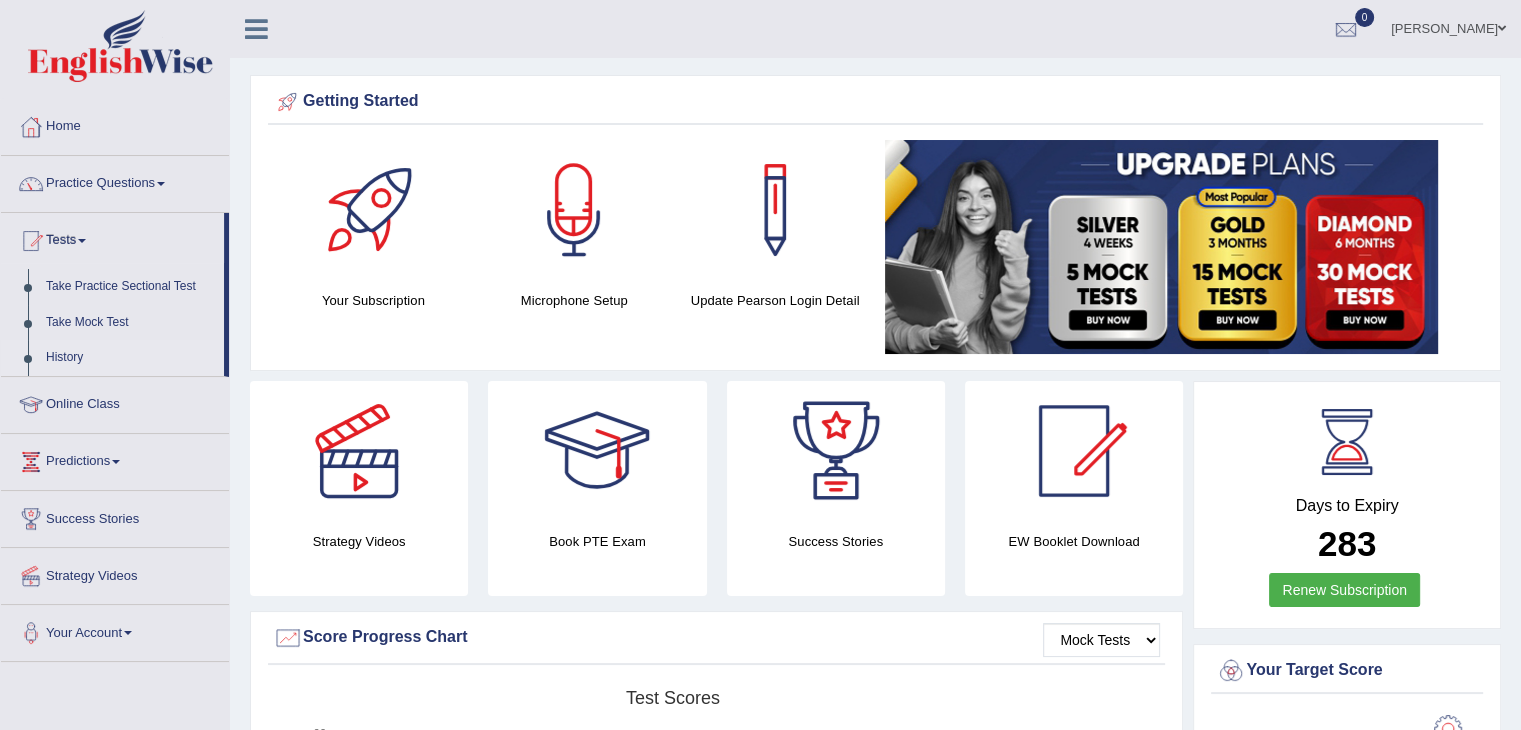 click on "History" at bounding box center [130, 358] 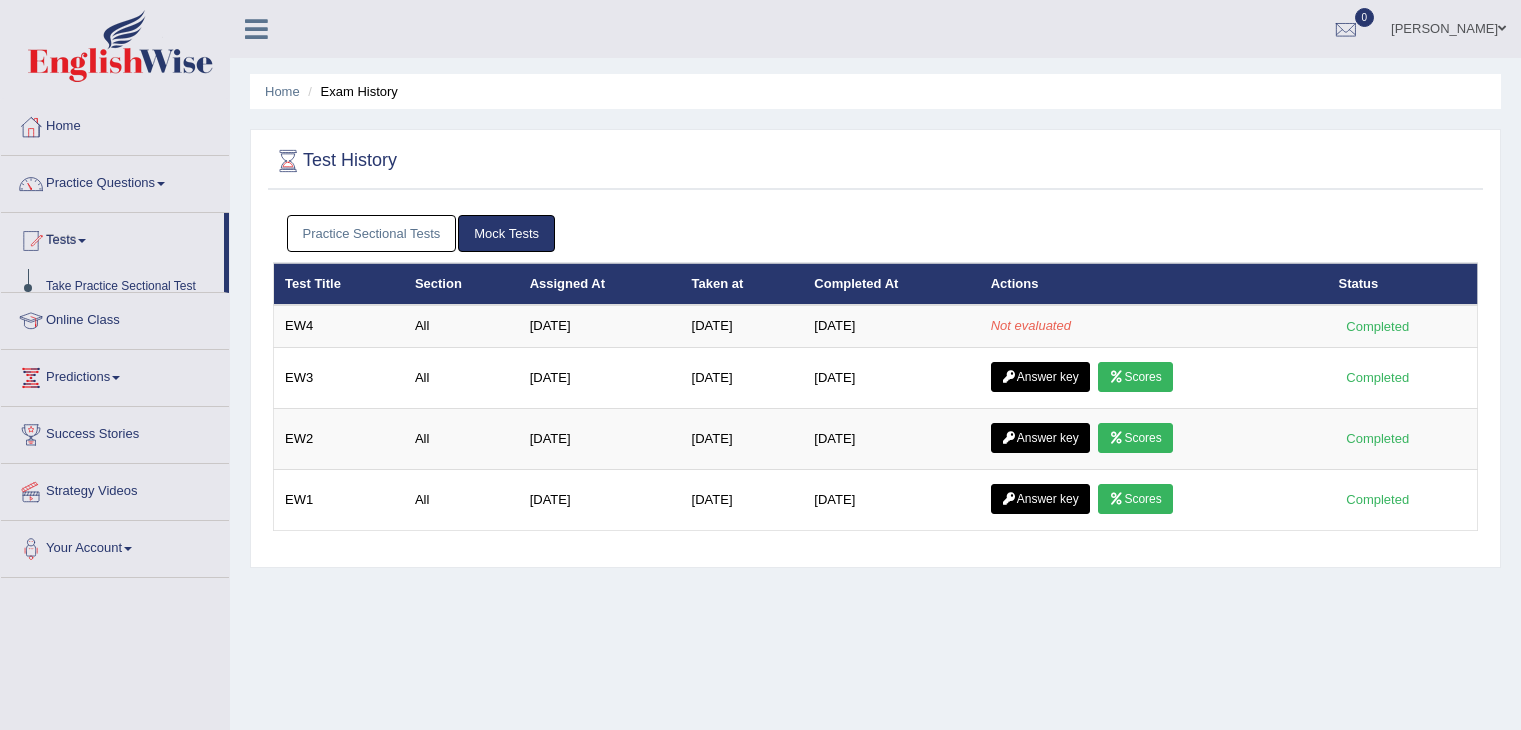 scroll, scrollTop: 0, scrollLeft: 0, axis: both 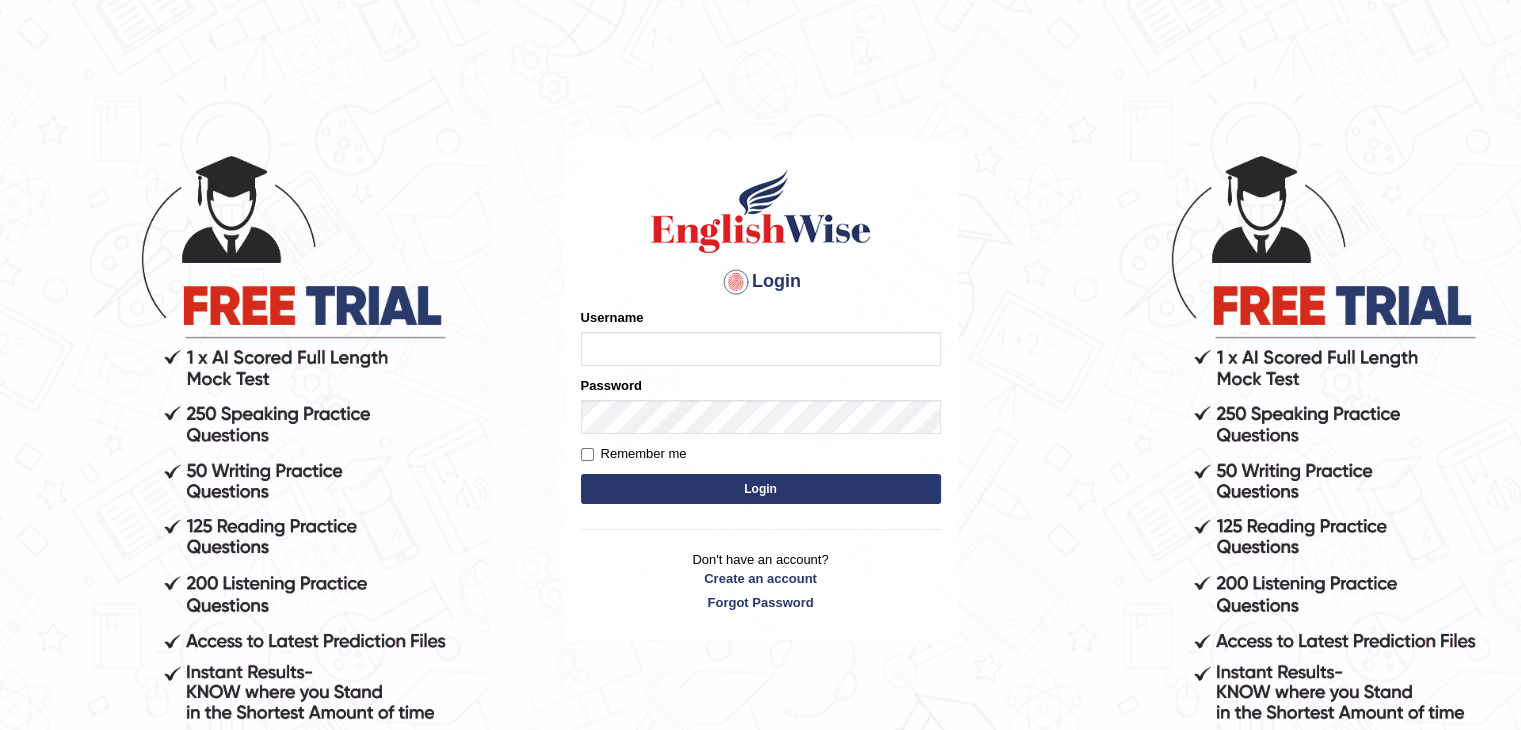 click on "Username" at bounding box center (761, 349) 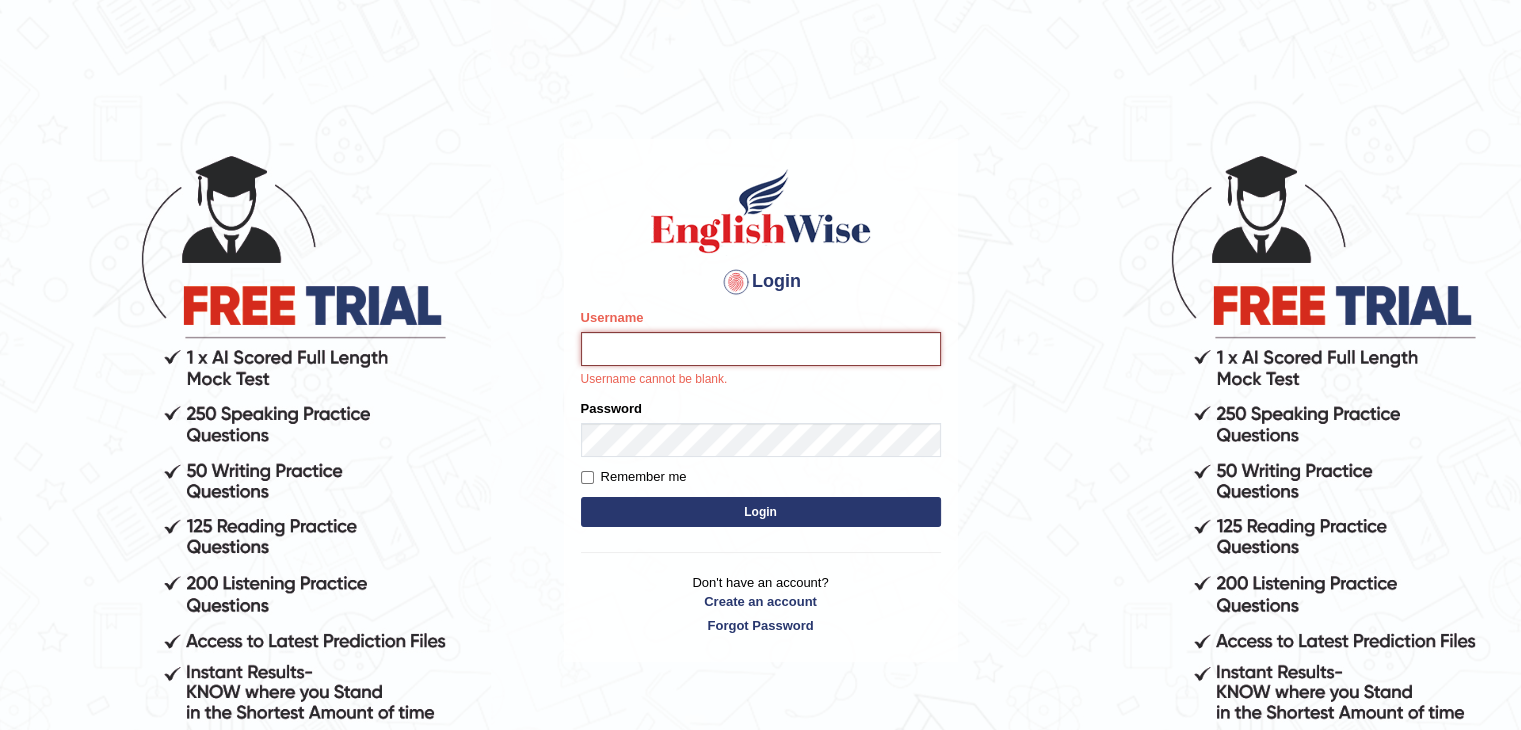 type on "NandhuIsha" 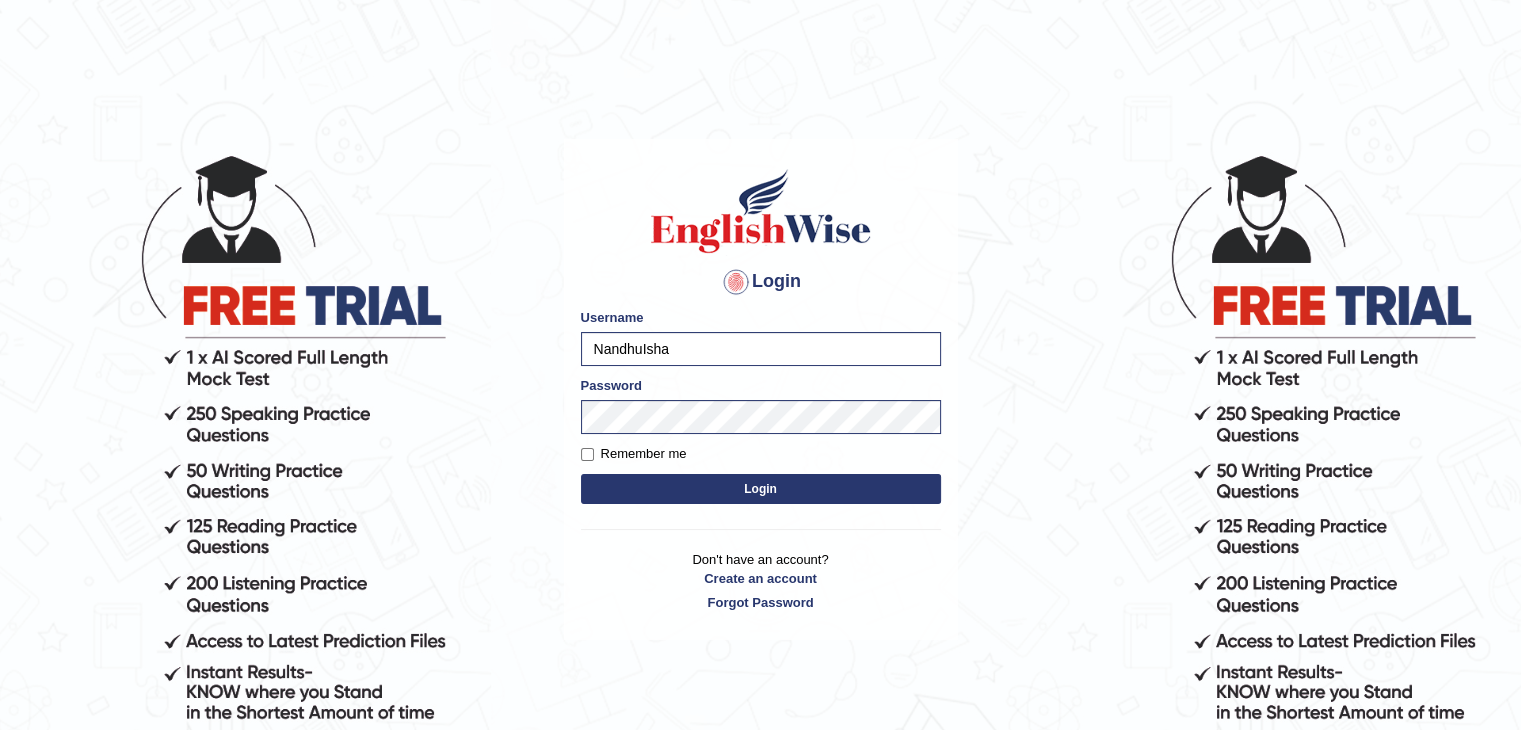 click on "Login" at bounding box center (761, 489) 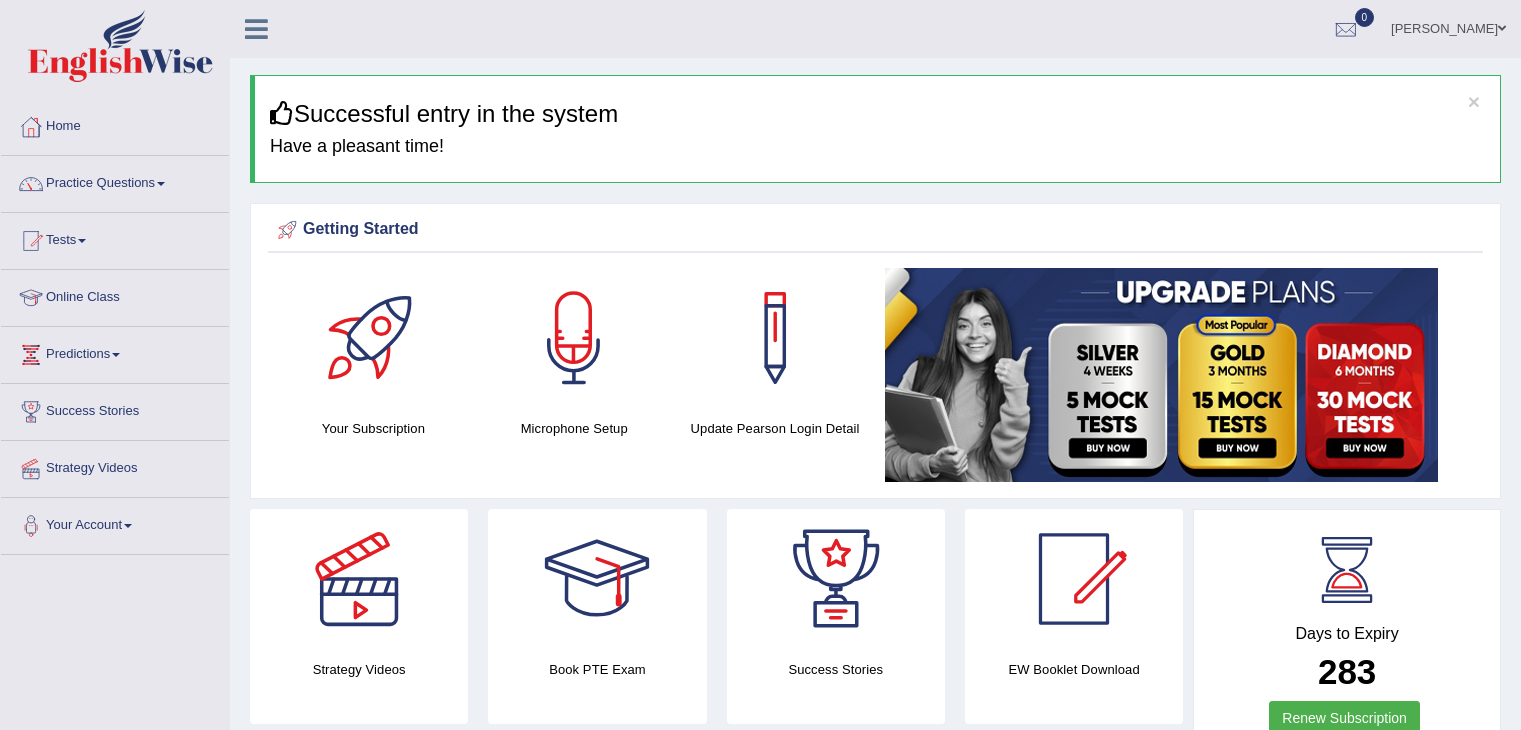 scroll, scrollTop: 0, scrollLeft: 0, axis: both 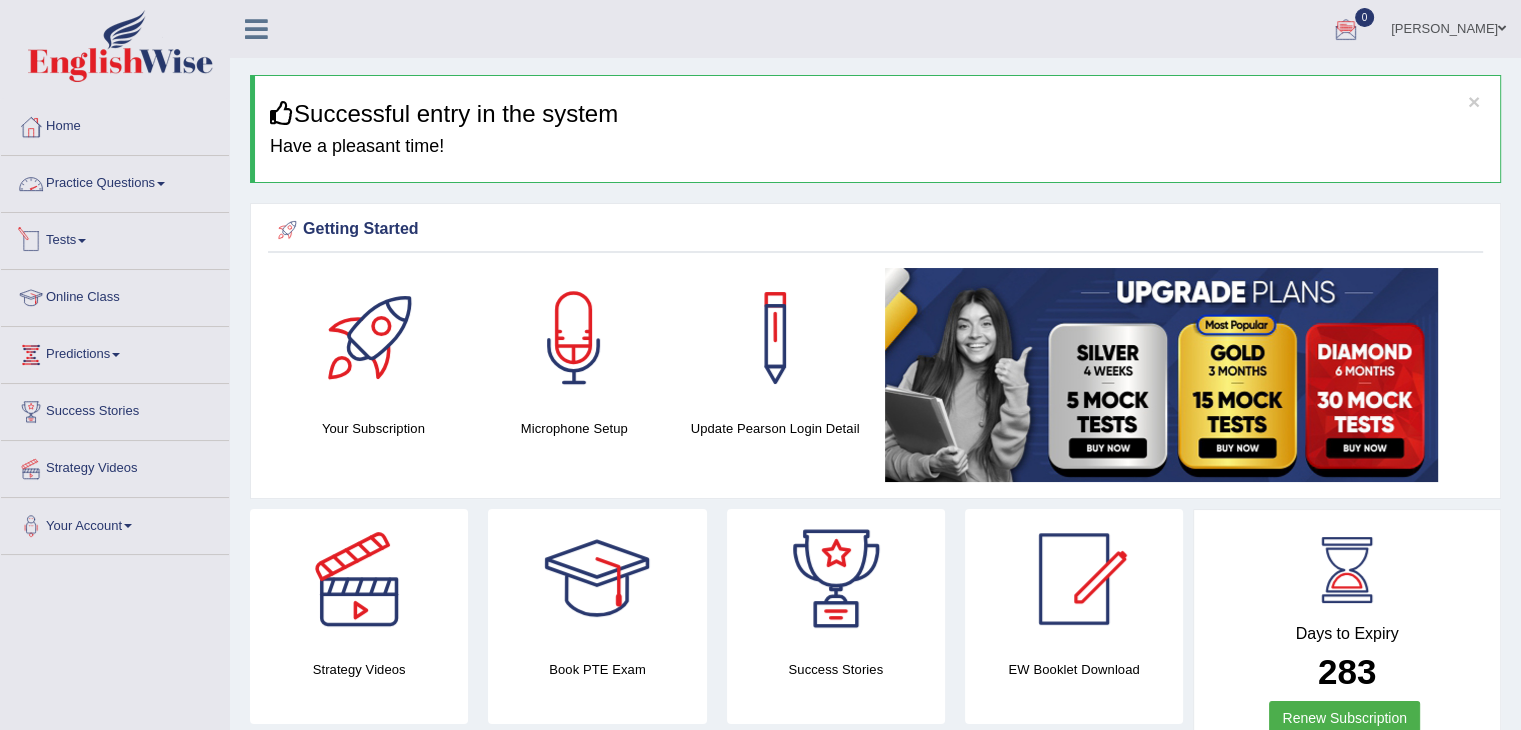 click on "Tests" at bounding box center [115, 238] 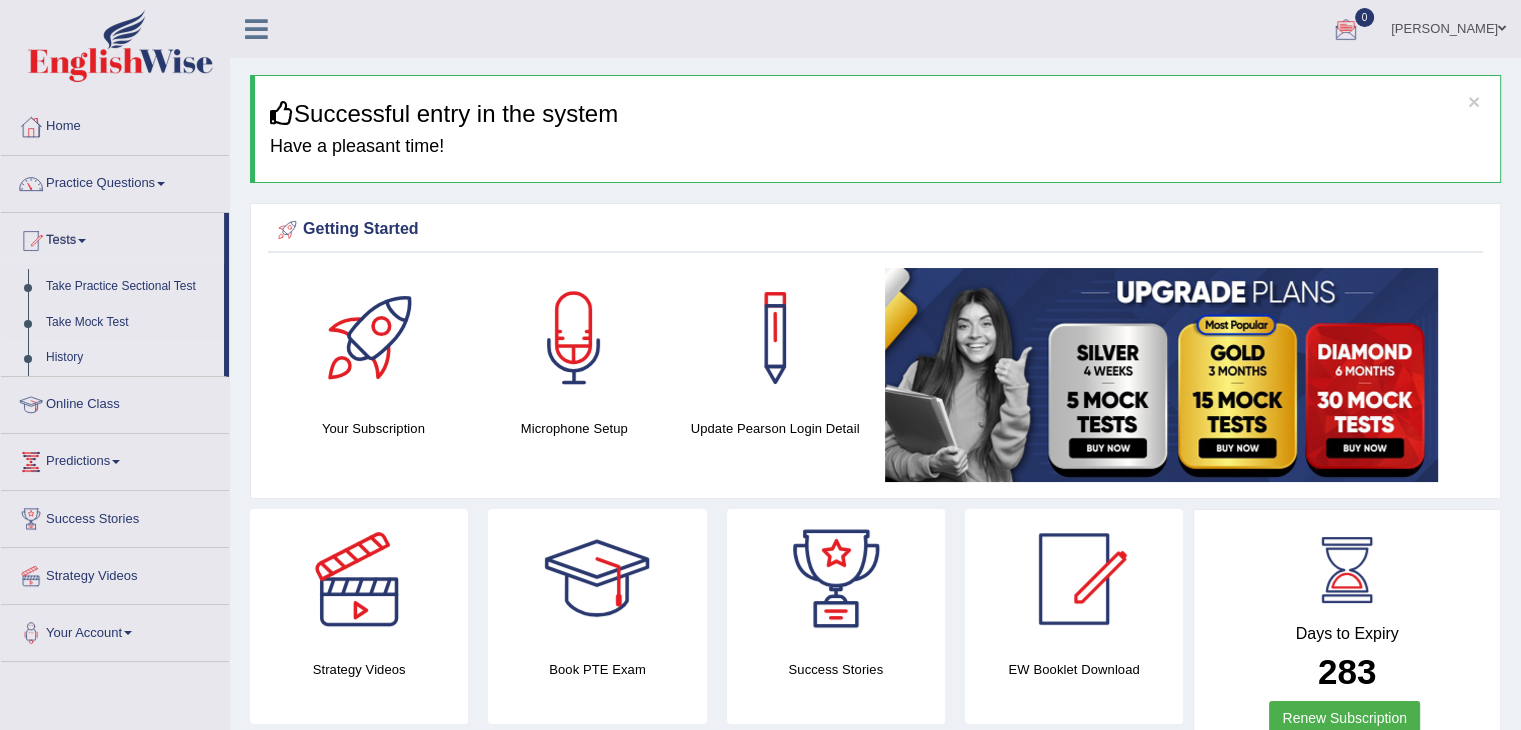 click on "History" at bounding box center [130, 358] 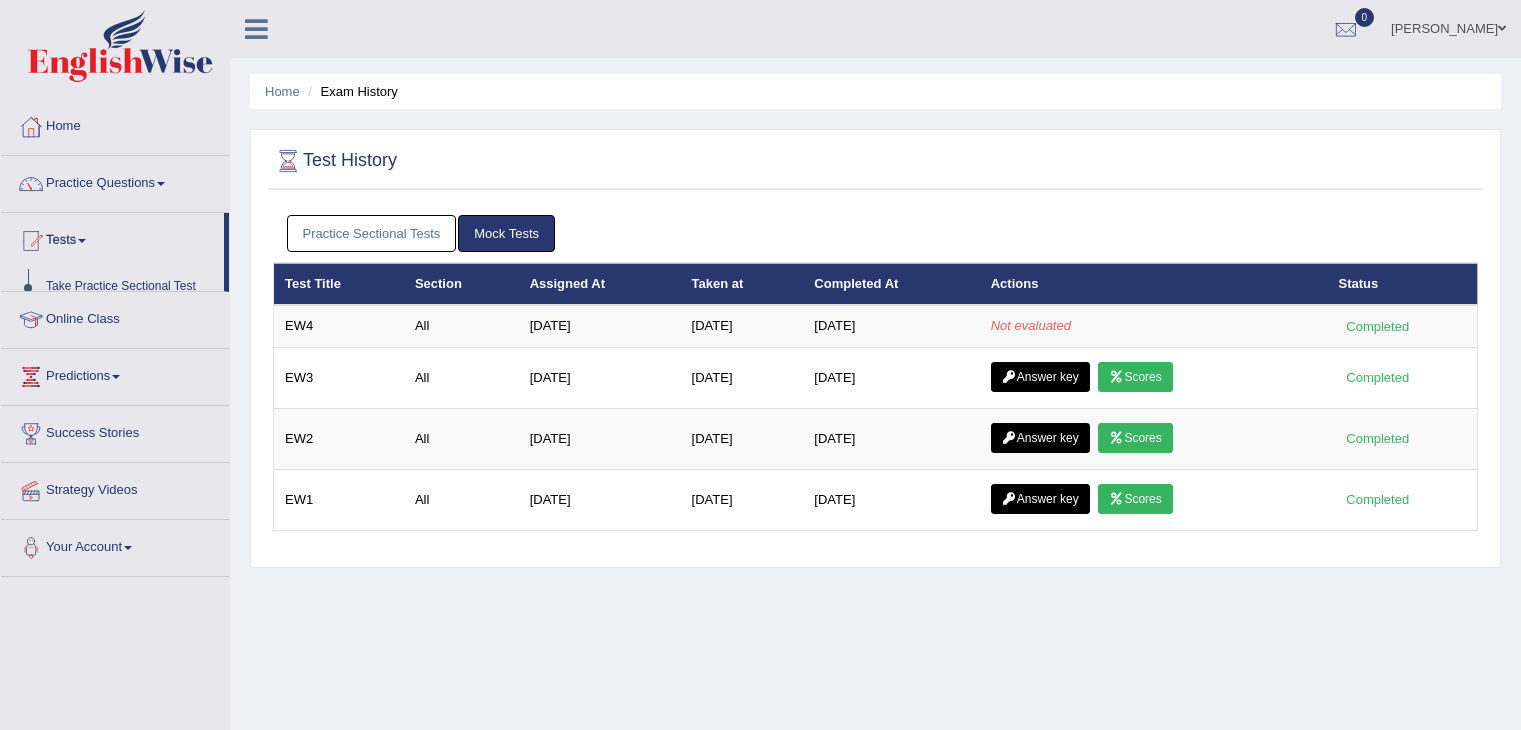 scroll, scrollTop: 0, scrollLeft: 0, axis: both 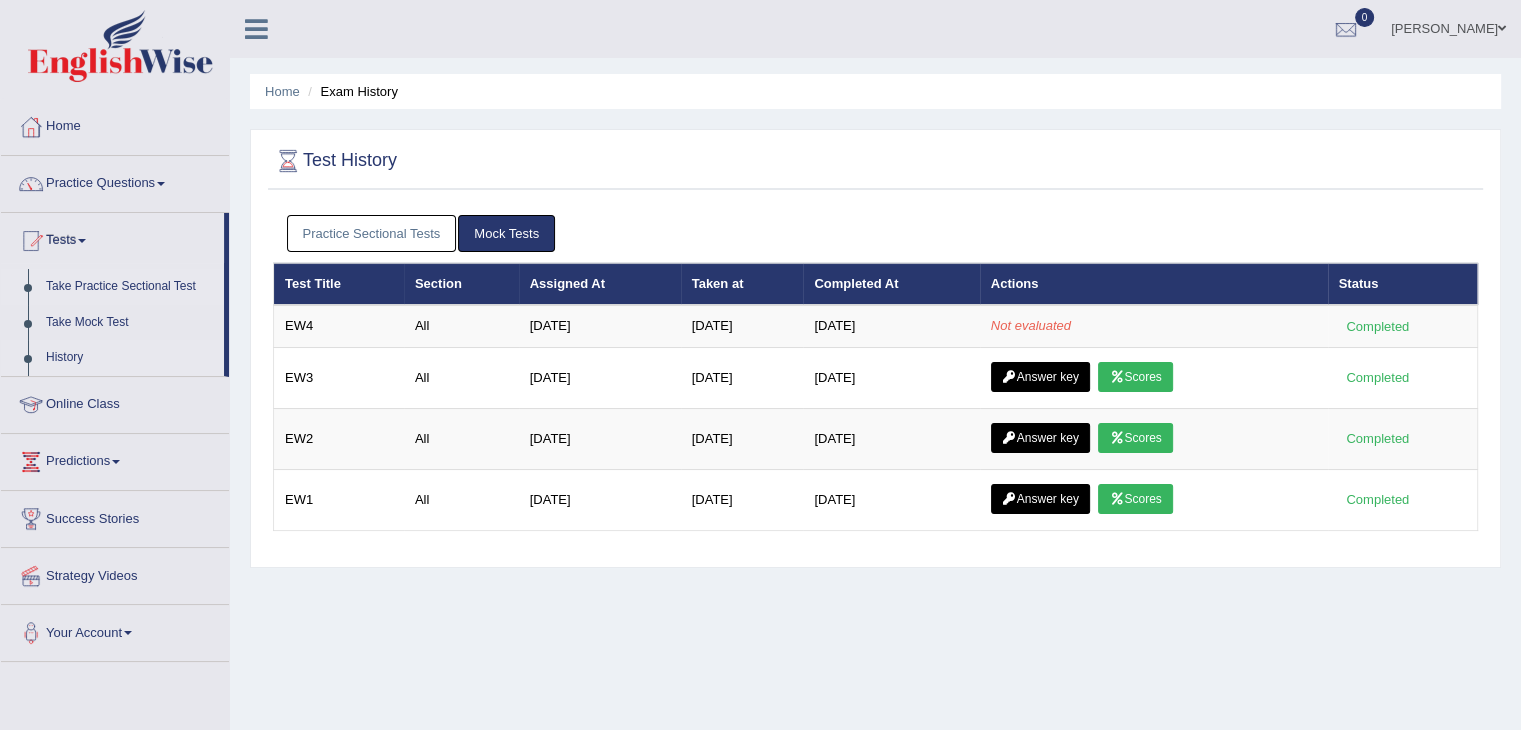 click on "Take Practice Sectional Test" at bounding box center [130, 287] 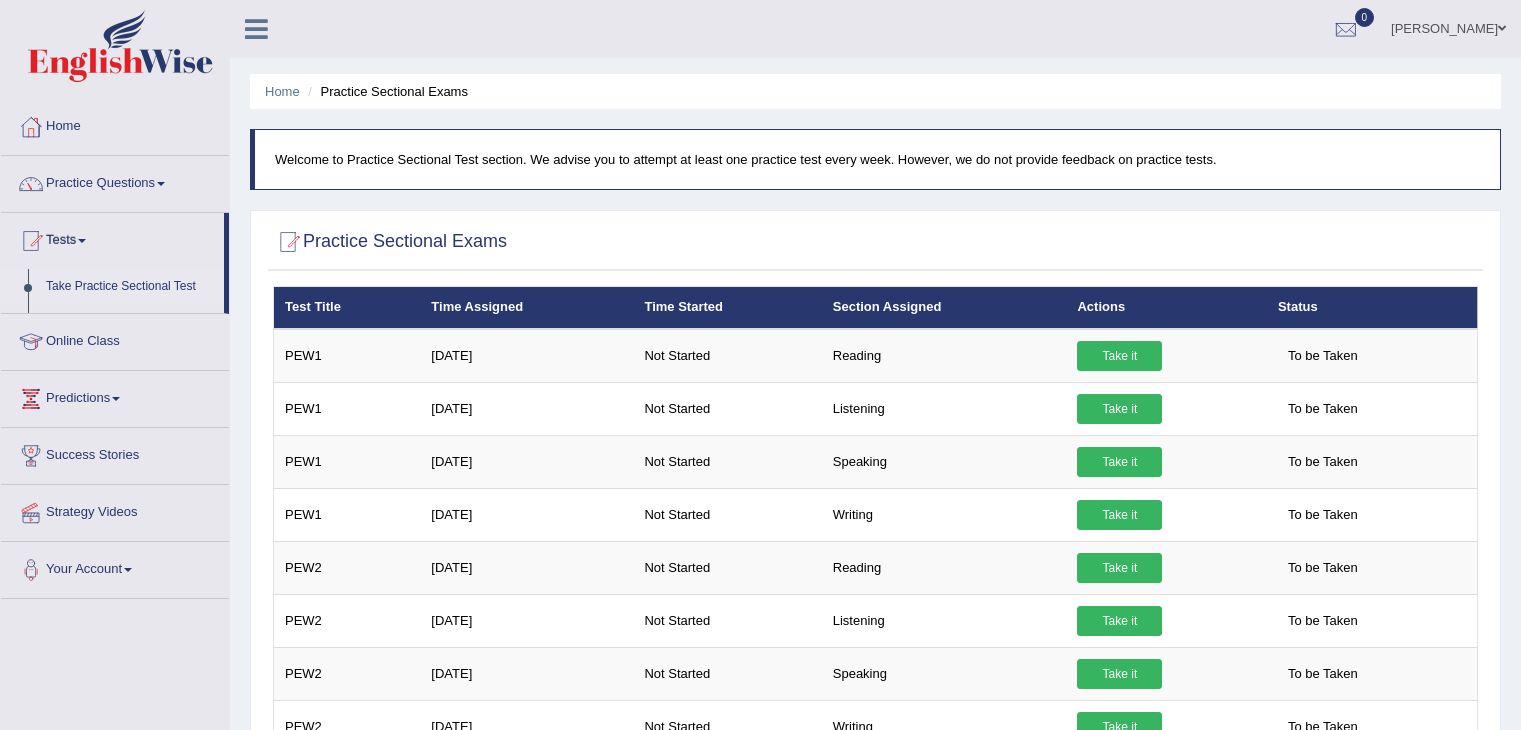 scroll, scrollTop: 0, scrollLeft: 0, axis: both 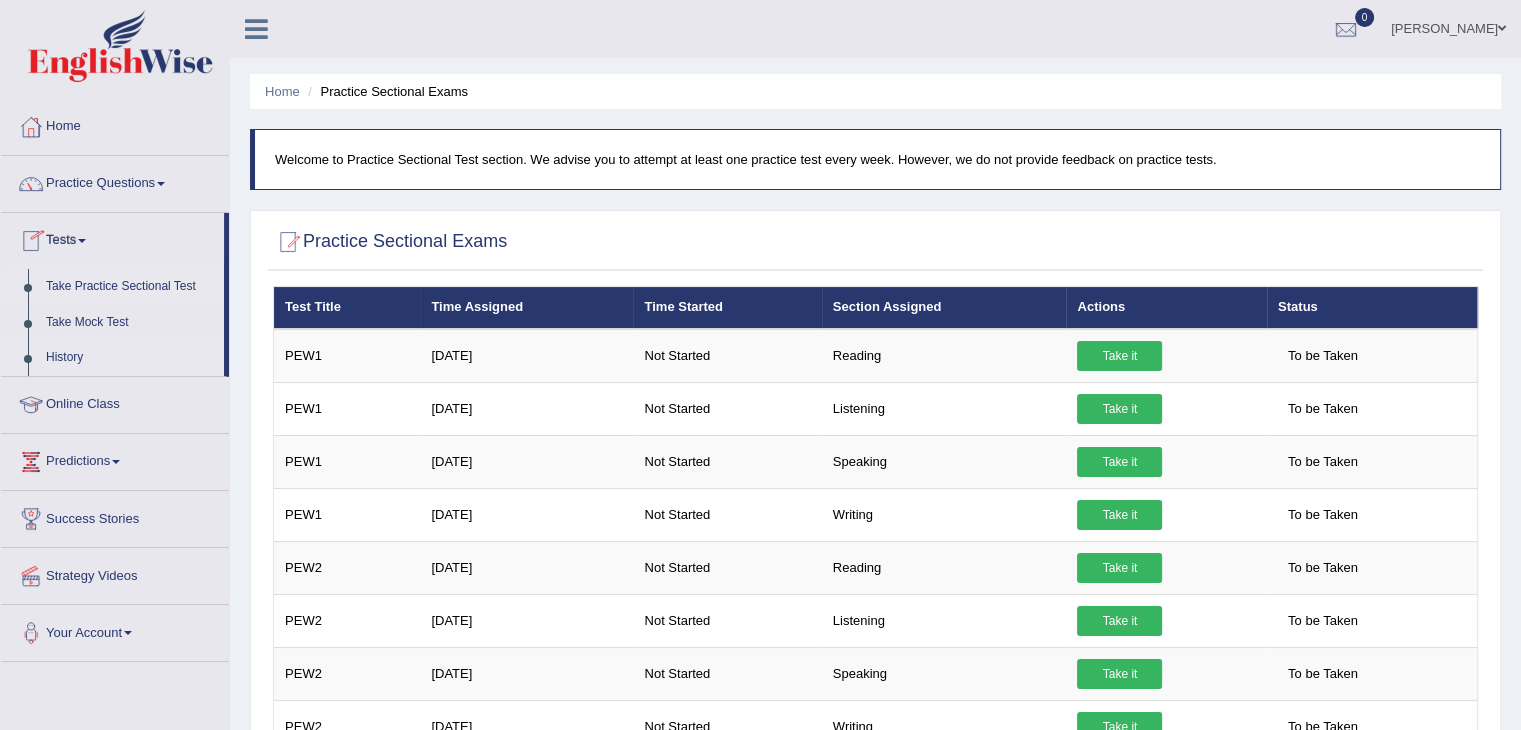 click on "History" at bounding box center (130, 358) 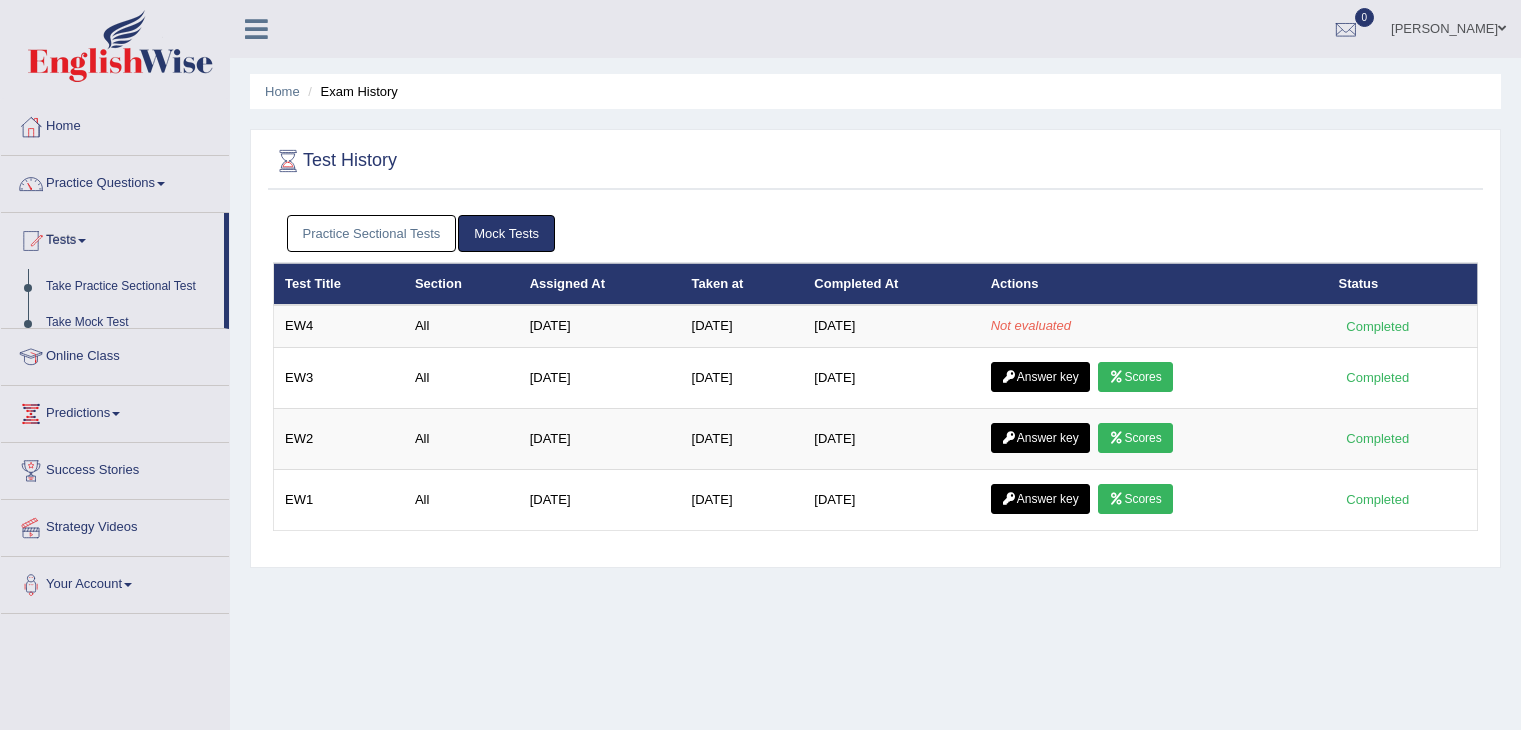 scroll, scrollTop: 0, scrollLeft: 0, axis: both 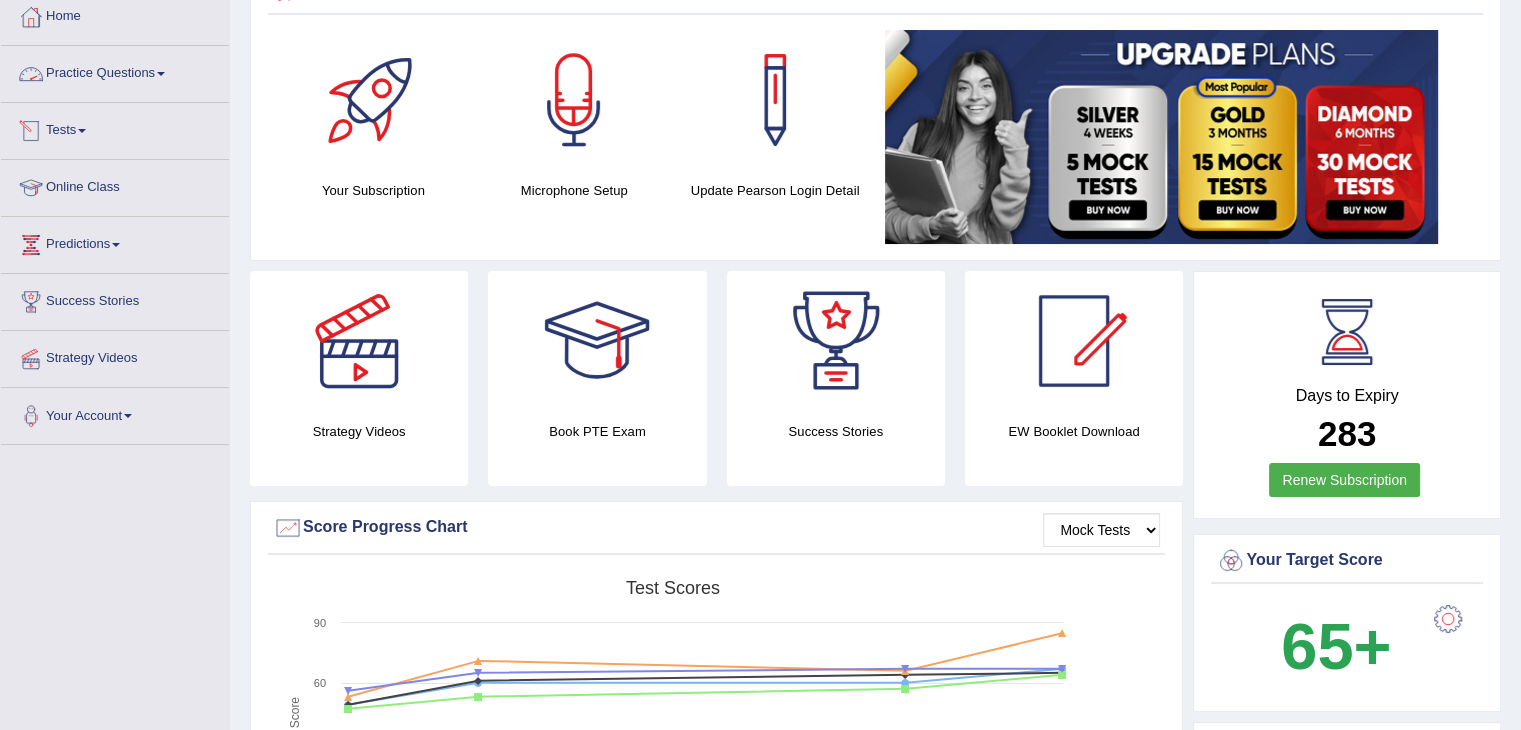 click on "Tests" at bounding box center (115, 128) 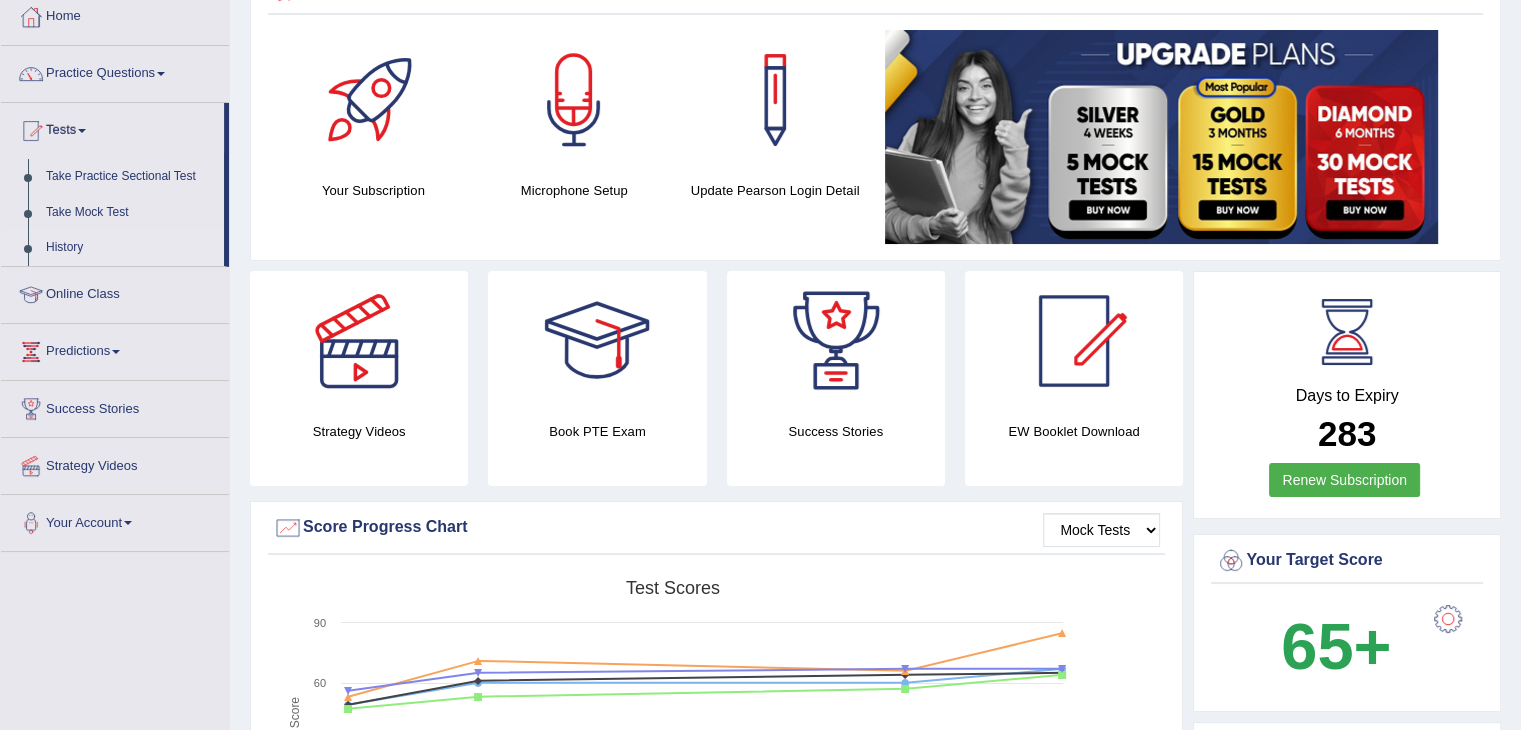 click on "History" at bounding box center [130, 248] 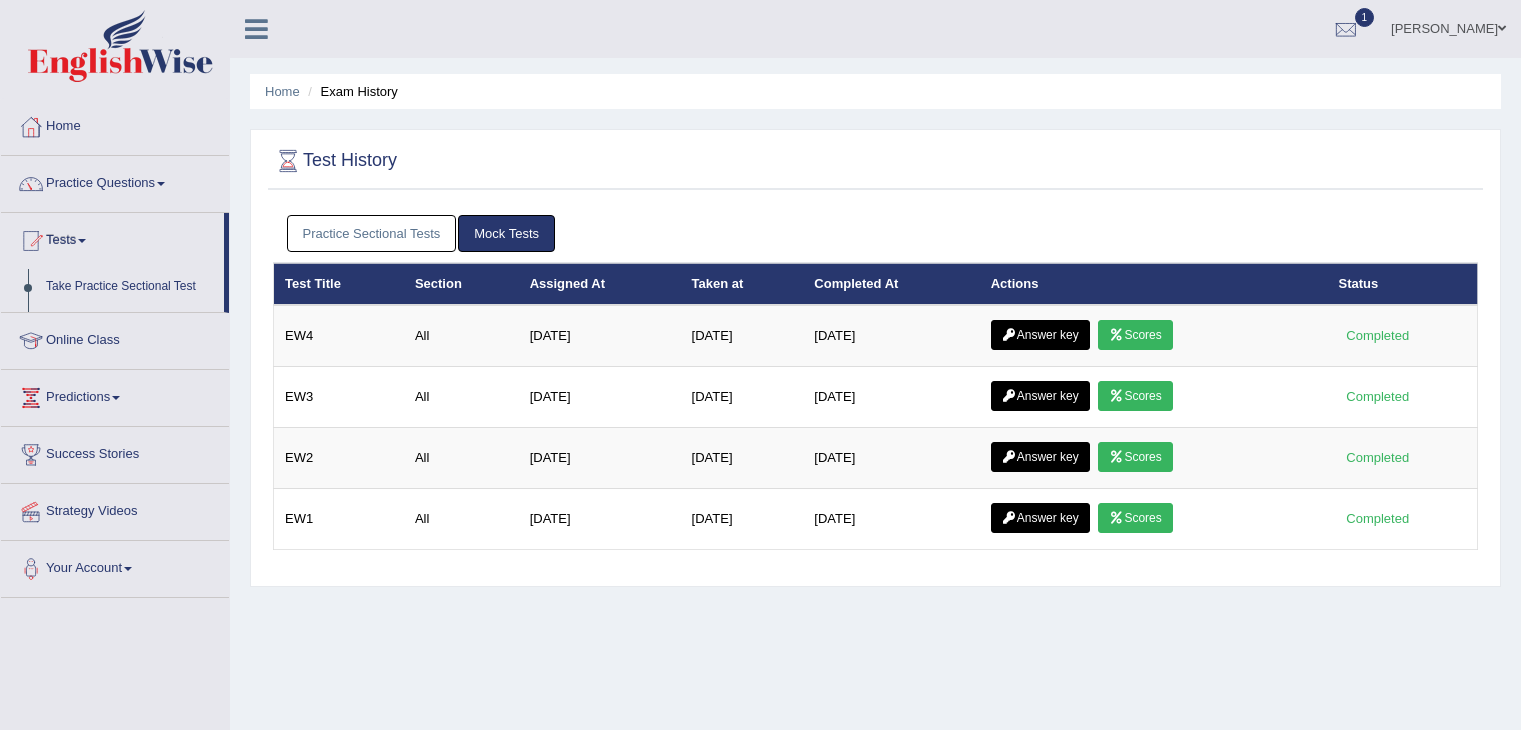 scroll, scrollTop: 0, scrollLeft: 0, axis: both 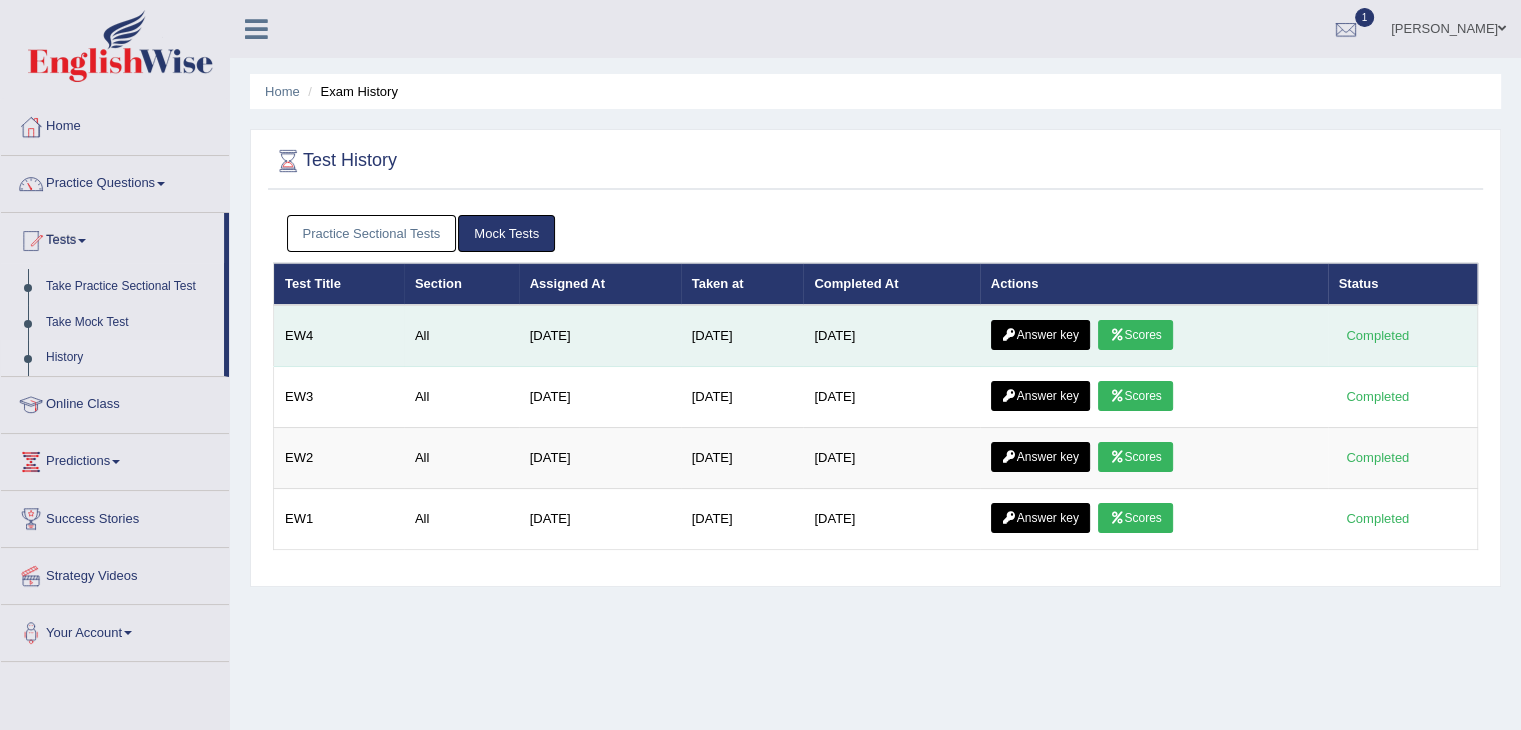 click on "Scores" at bounding box center [1135, 335] 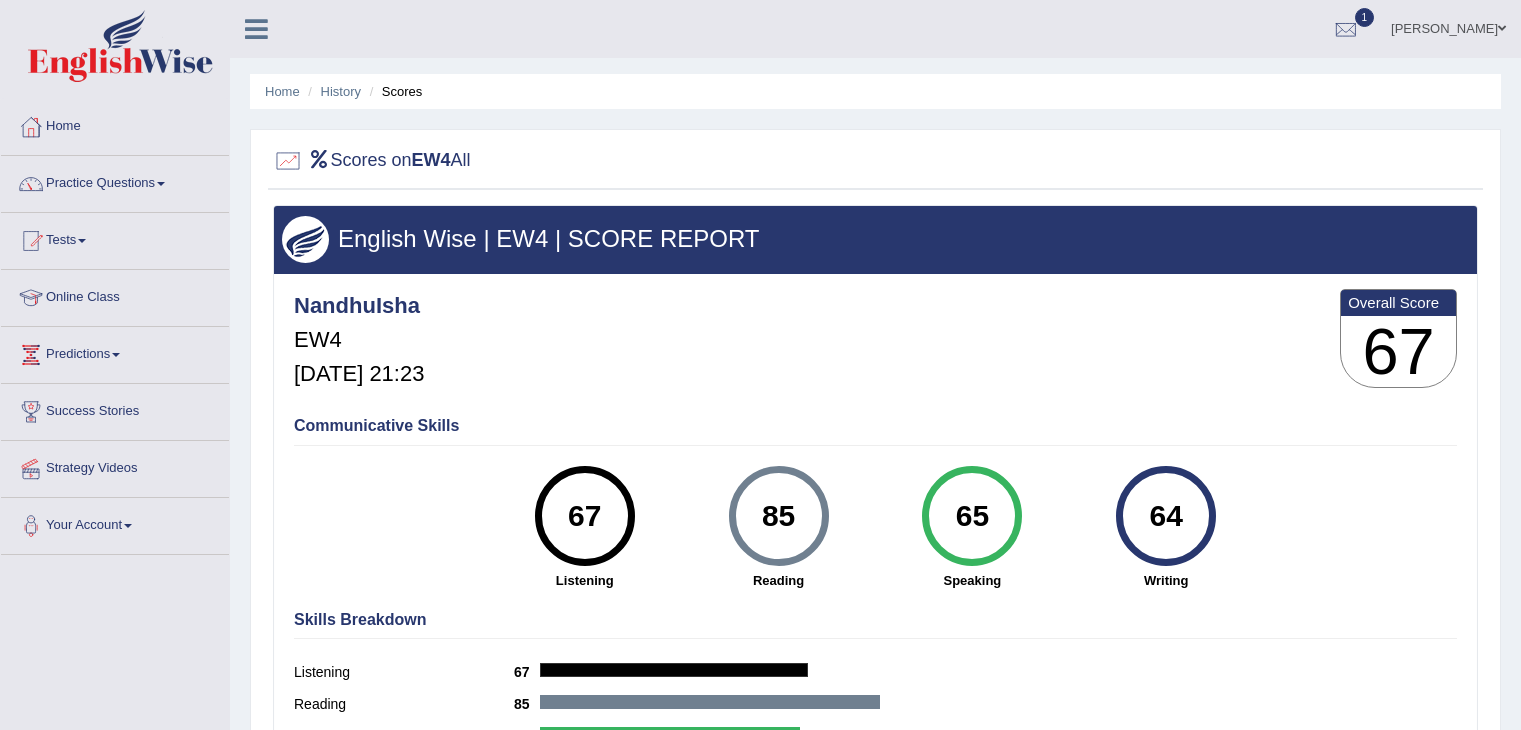 scroll, scrollTop: 0, scrollLeft: 0, axis: both 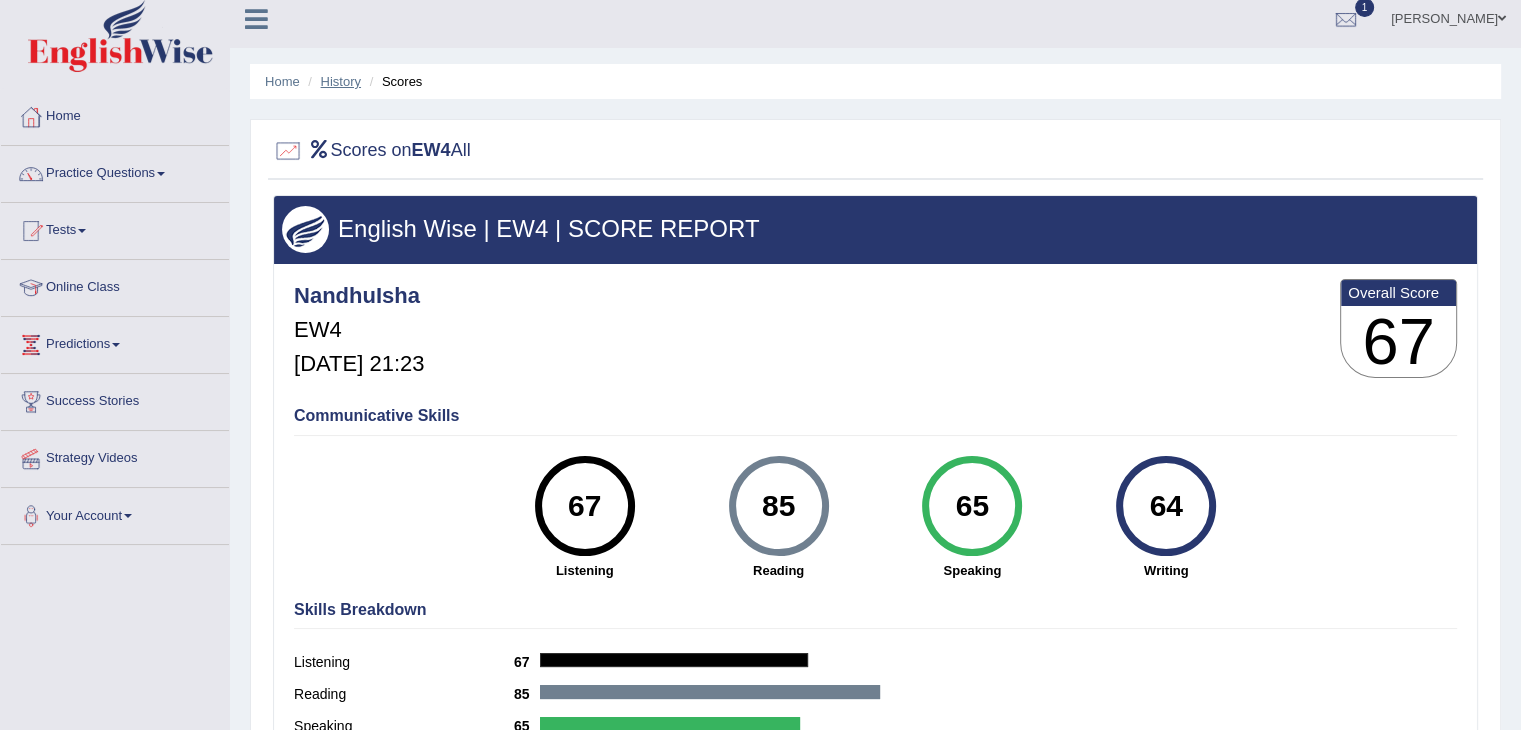 click on "History" at bounding box center (341, 81) 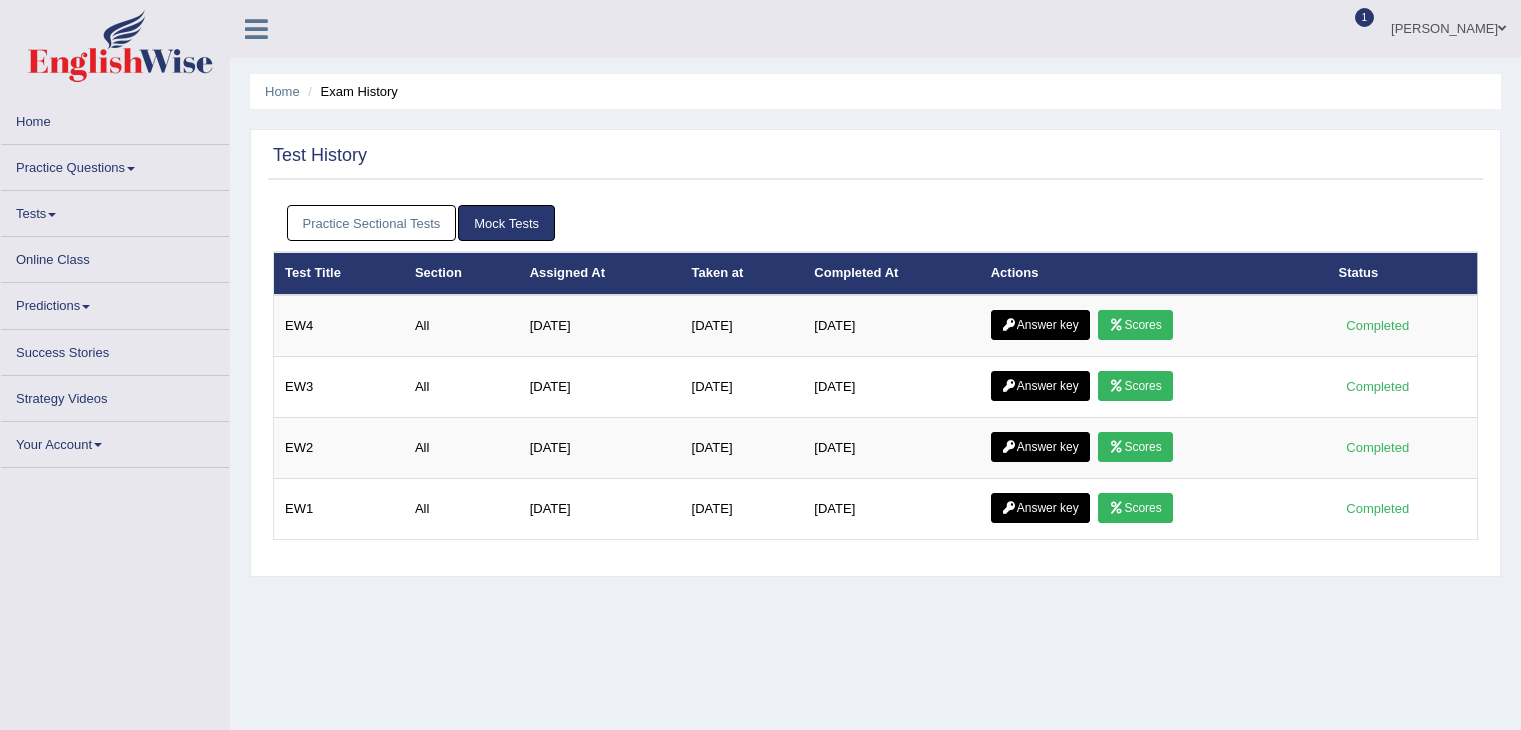 scroll, scrollTop: 0, scrollLeft: 0, axis: both 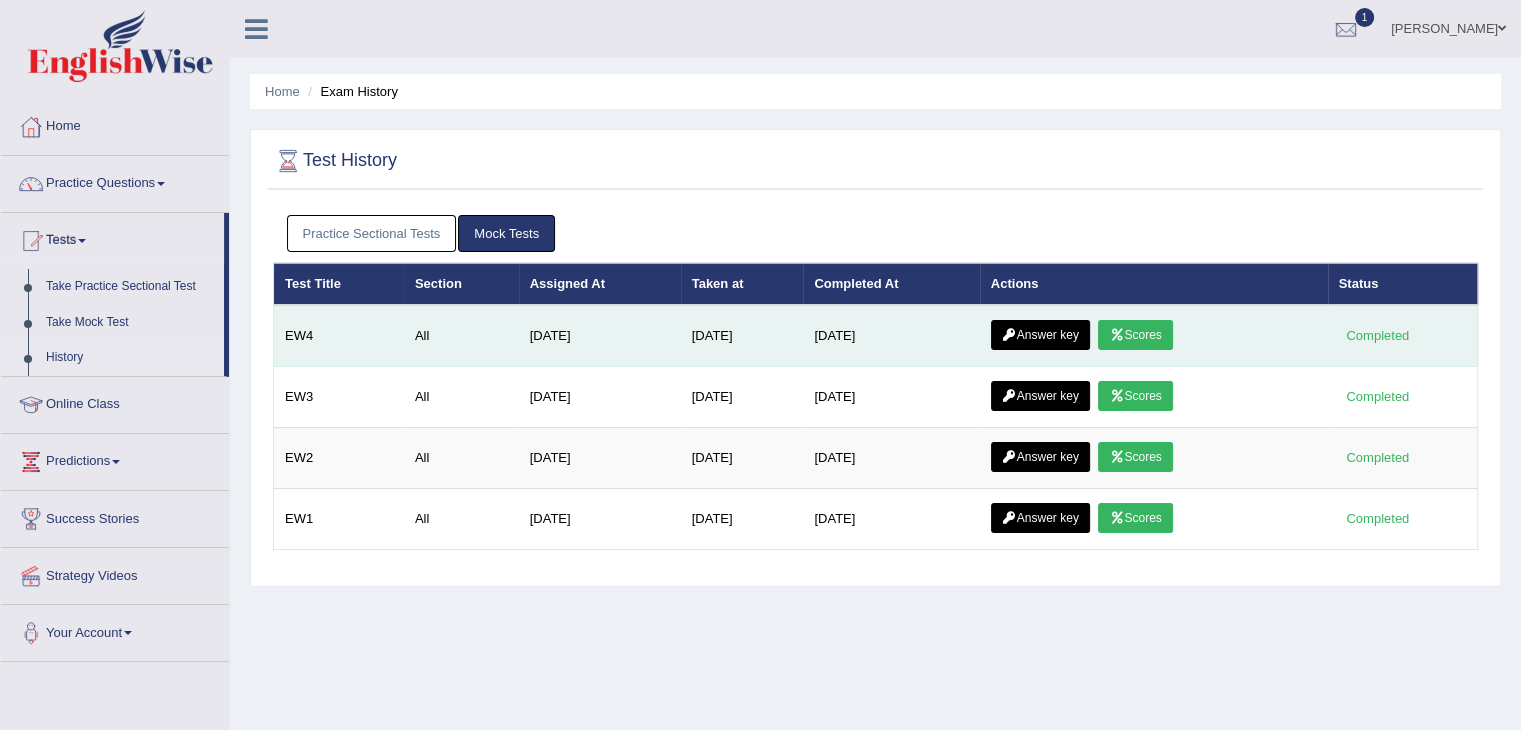 click on "Answer key" at bounding box center [1040, 335] 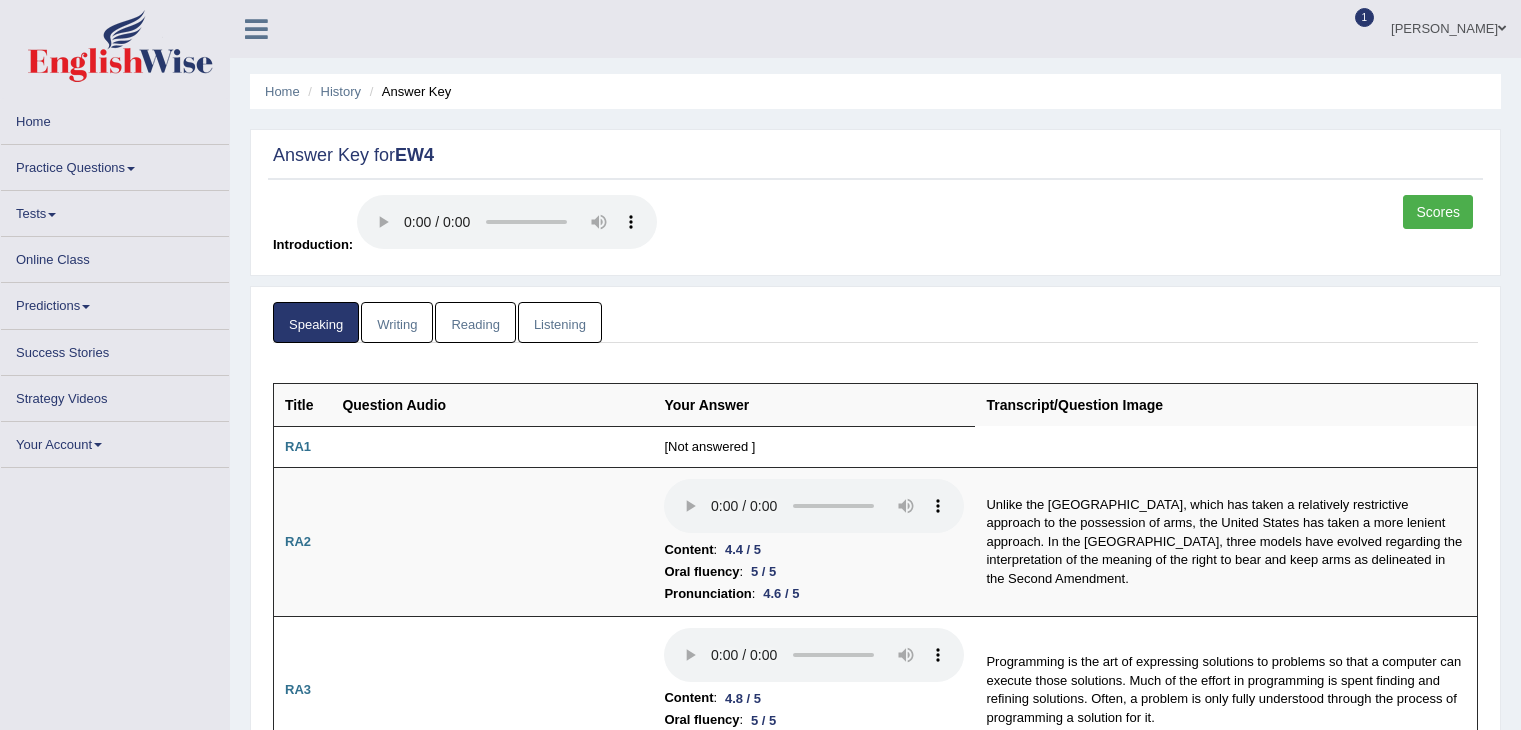 scroll, scrollTop: 0, scrollLeft: 0, axis: both 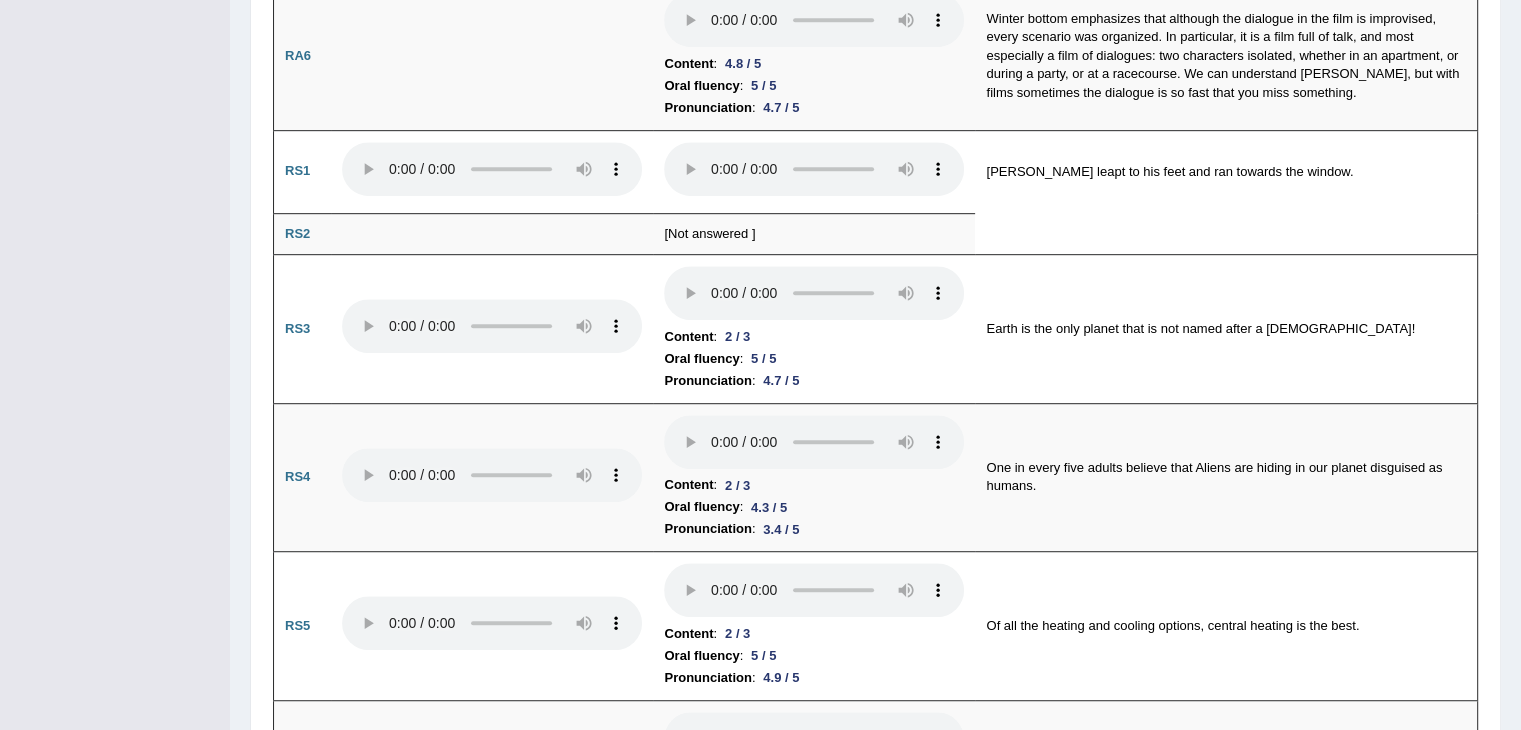 drag, startPoint x: 1532, startPoint y: 109, endPoint x: 1535, endPoint y: 277, distance: 168.02678 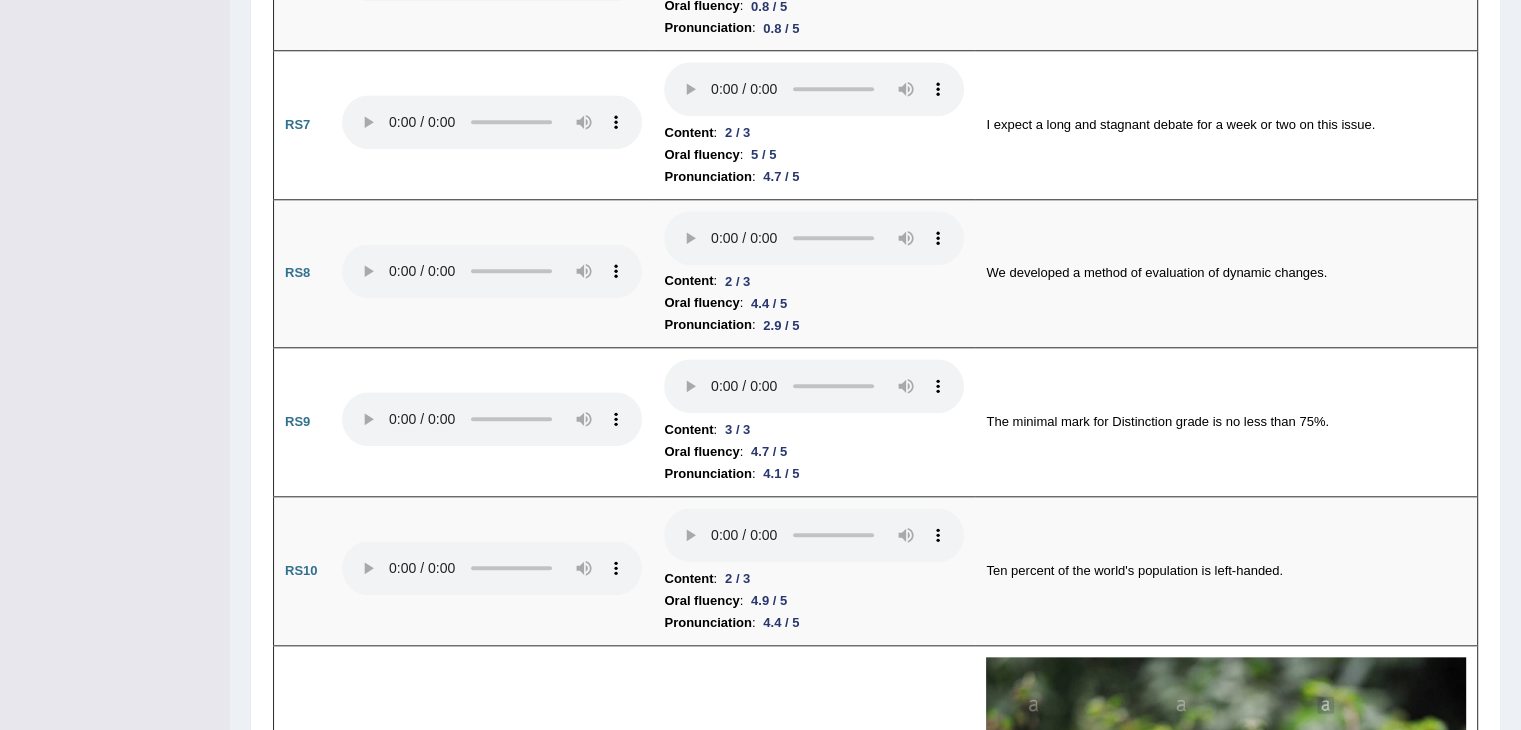 scroll, scrollTop: 1894, scrollLeft: 0, axis: vertical 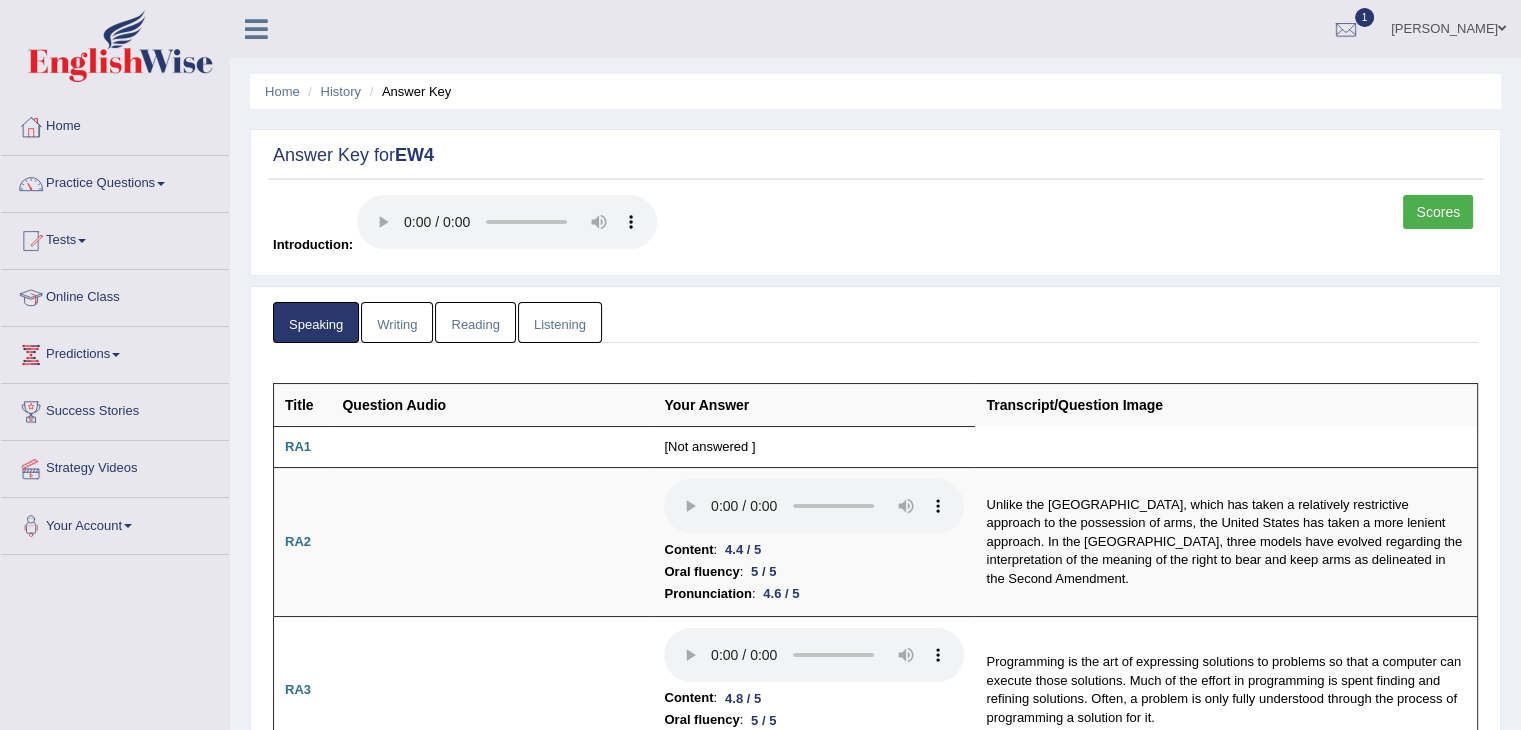 click on "Writing" at bounding box center (397, 322) 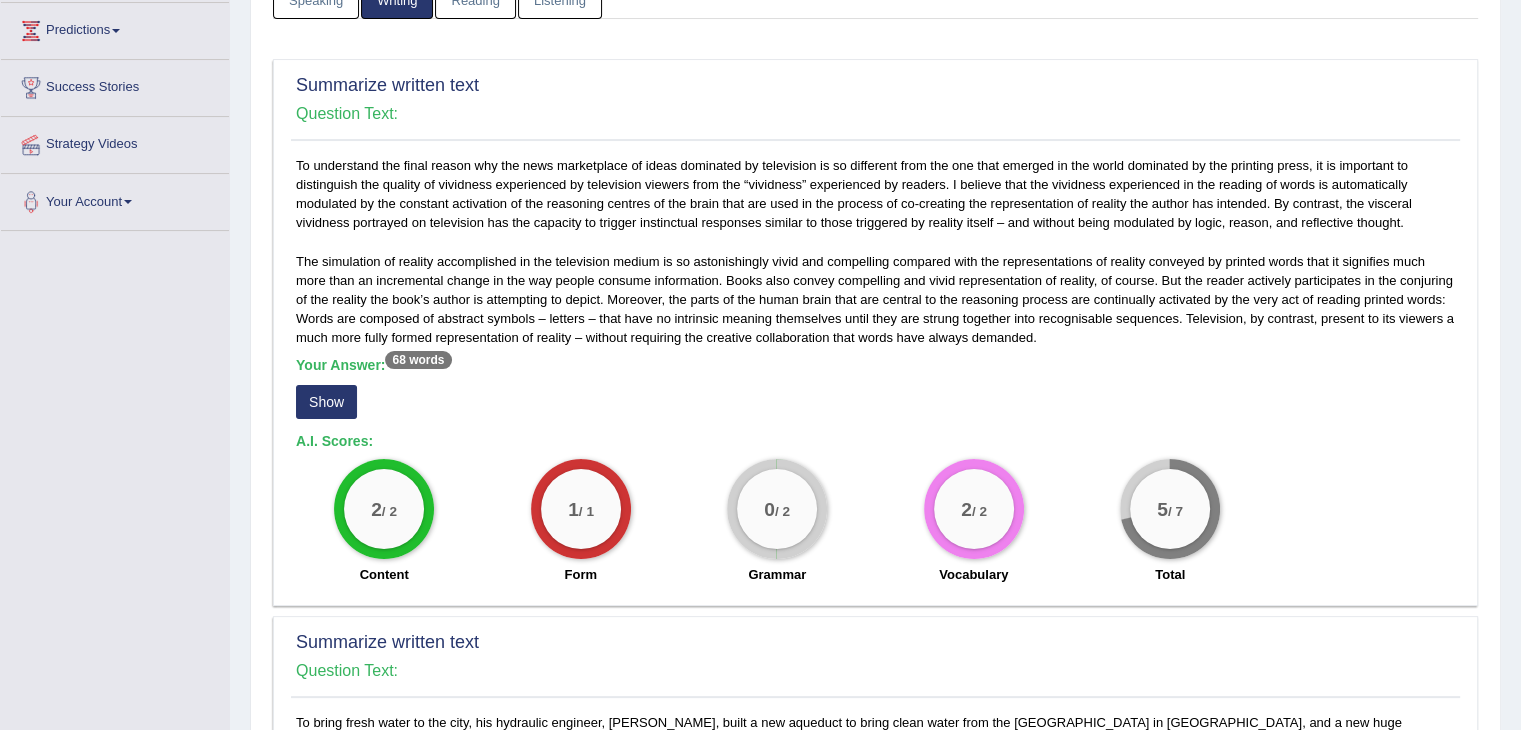 scroll, scrollTop: 355, scrollLeft: 0, axis: vertical 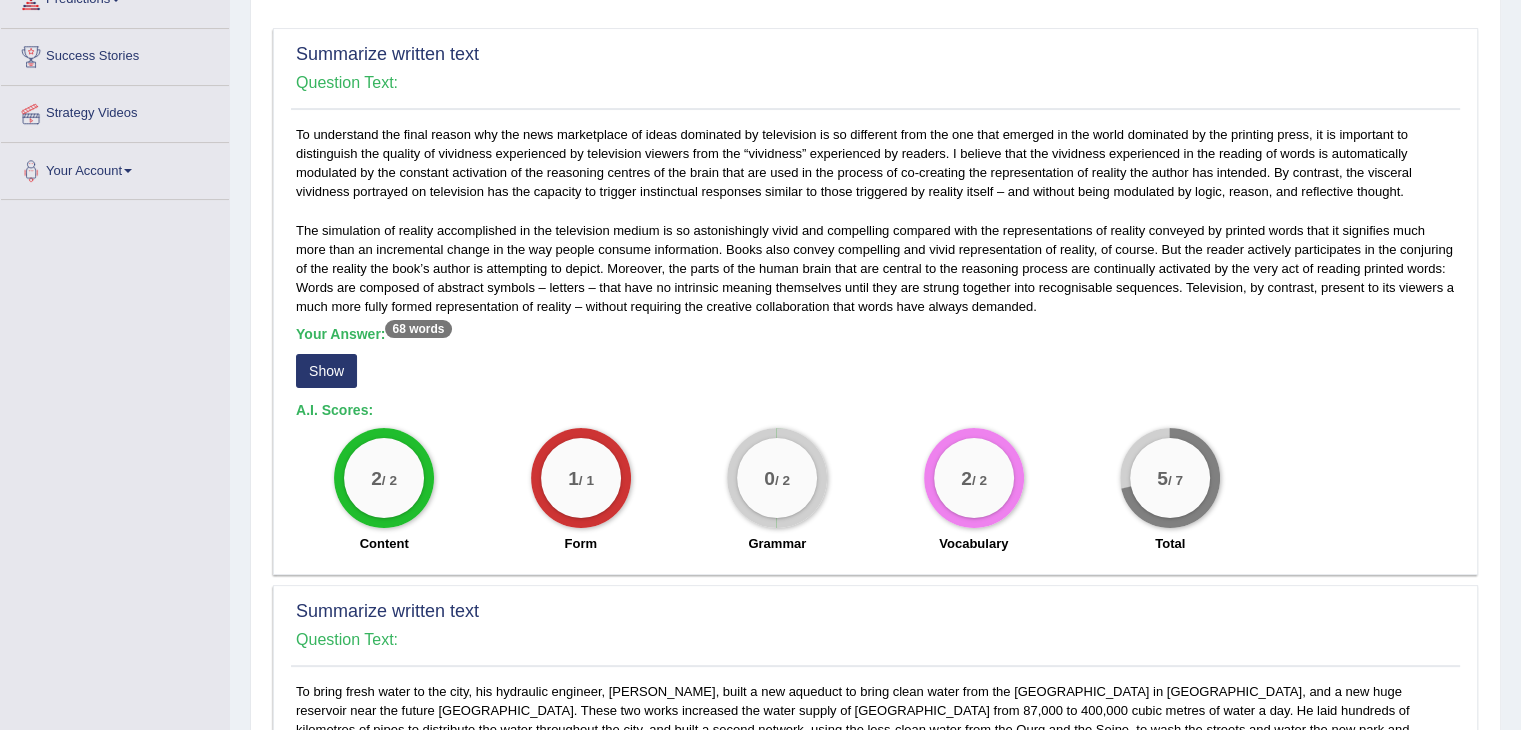 click on "Show" at bounding box center (326, 371) 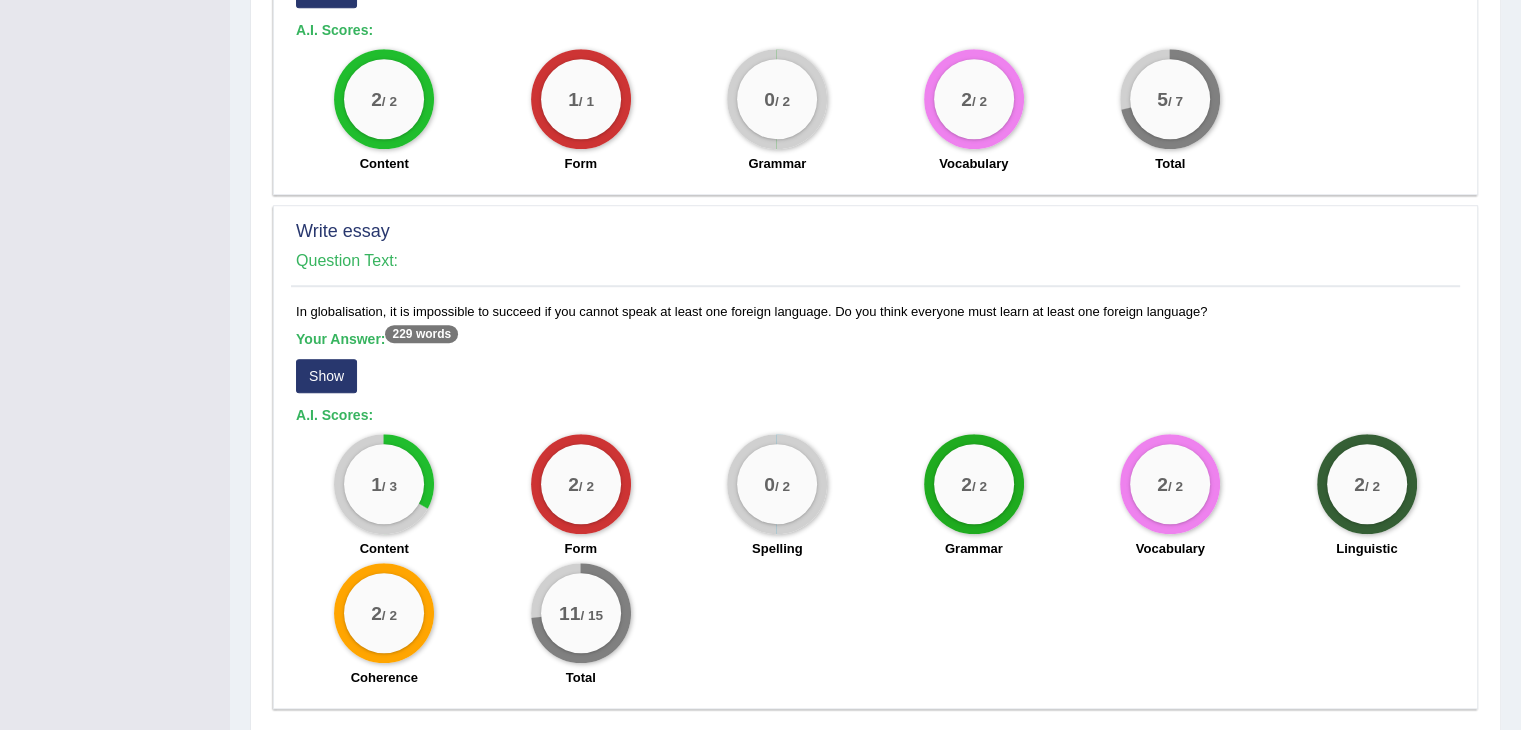 scroll, scrollTop: 1456, scrollLeft: 0, axis: vertical 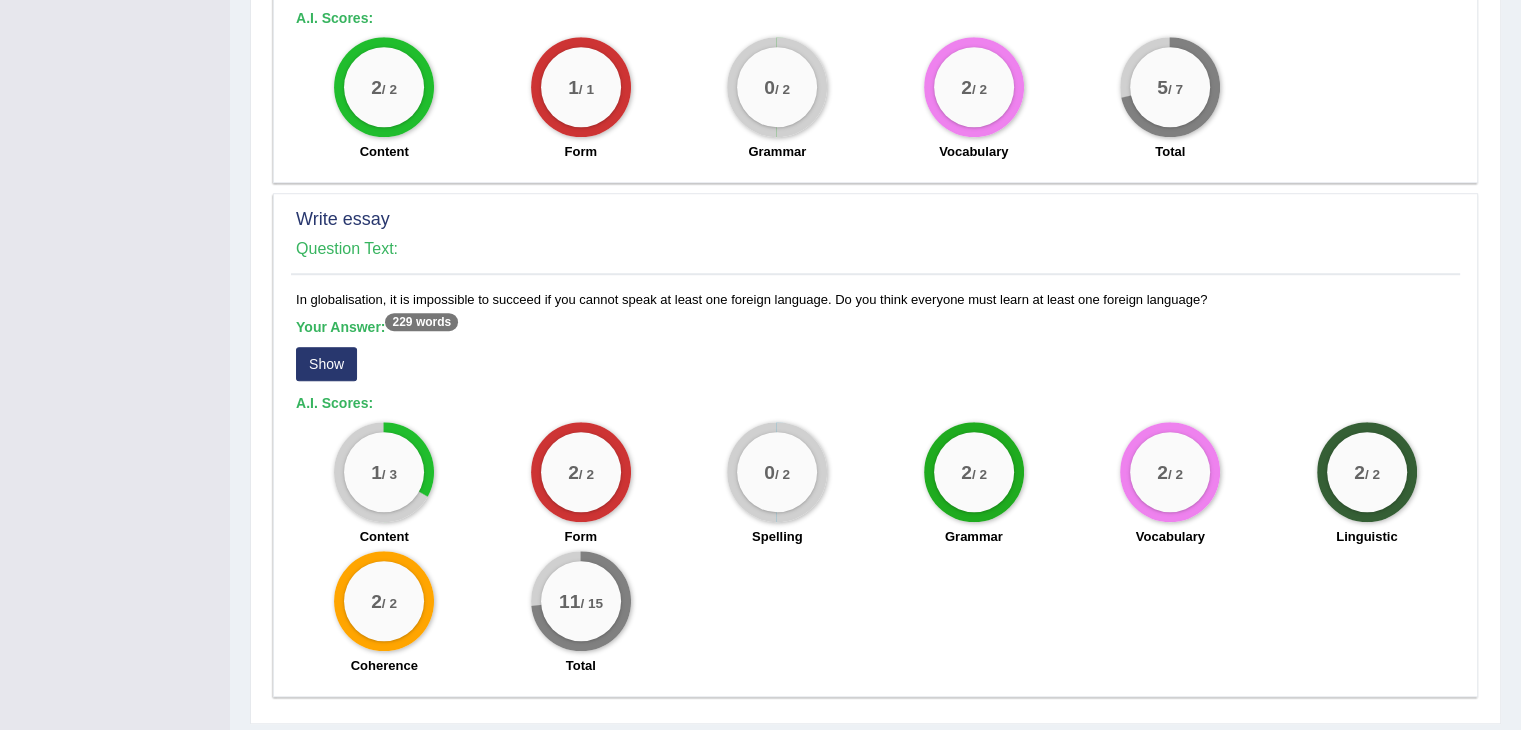 click on "Show" at bounding box center (326, 364) 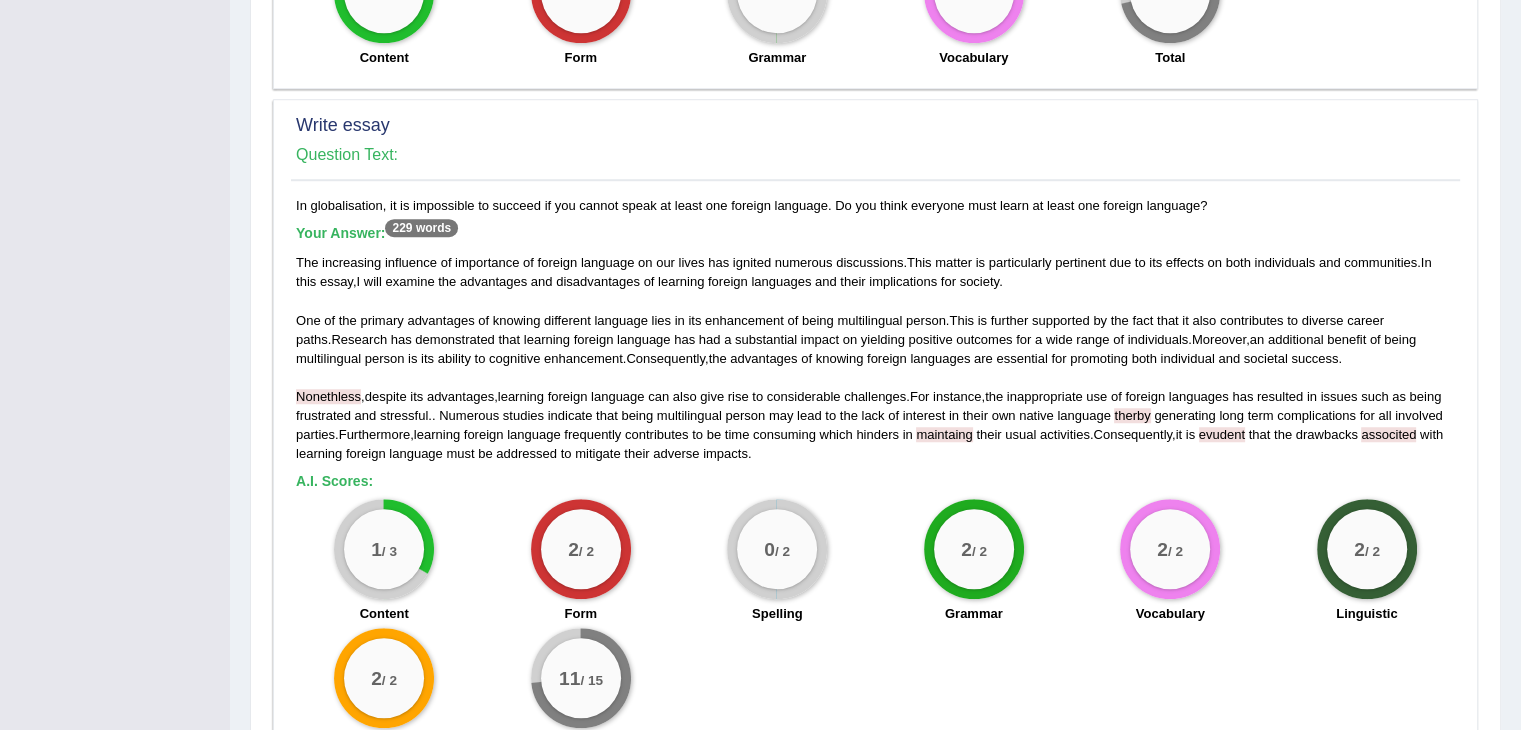 scroll, scrollTop: 1572, scrollLeft: 0, axis: vertical 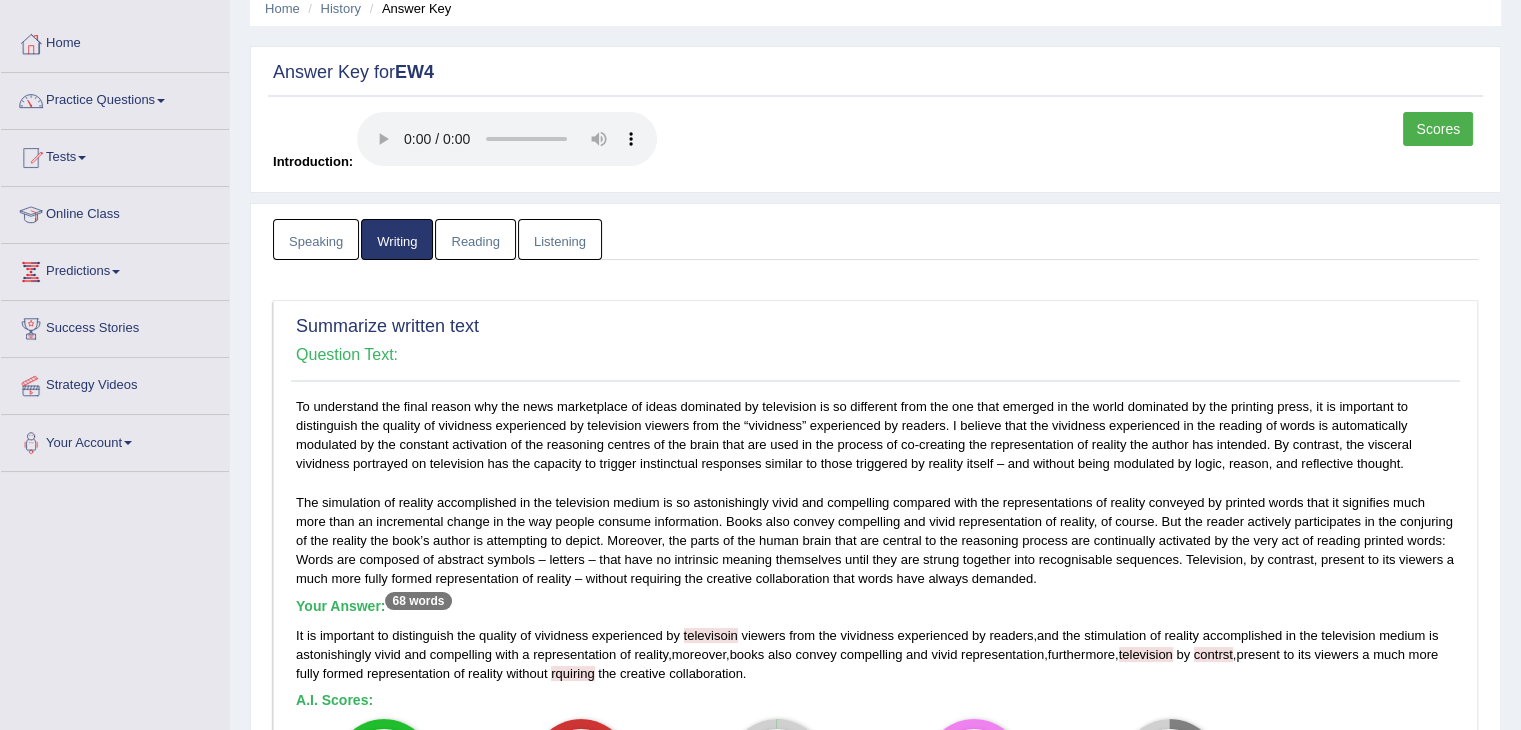 click on "Reading" at bounding box center [475, 239] 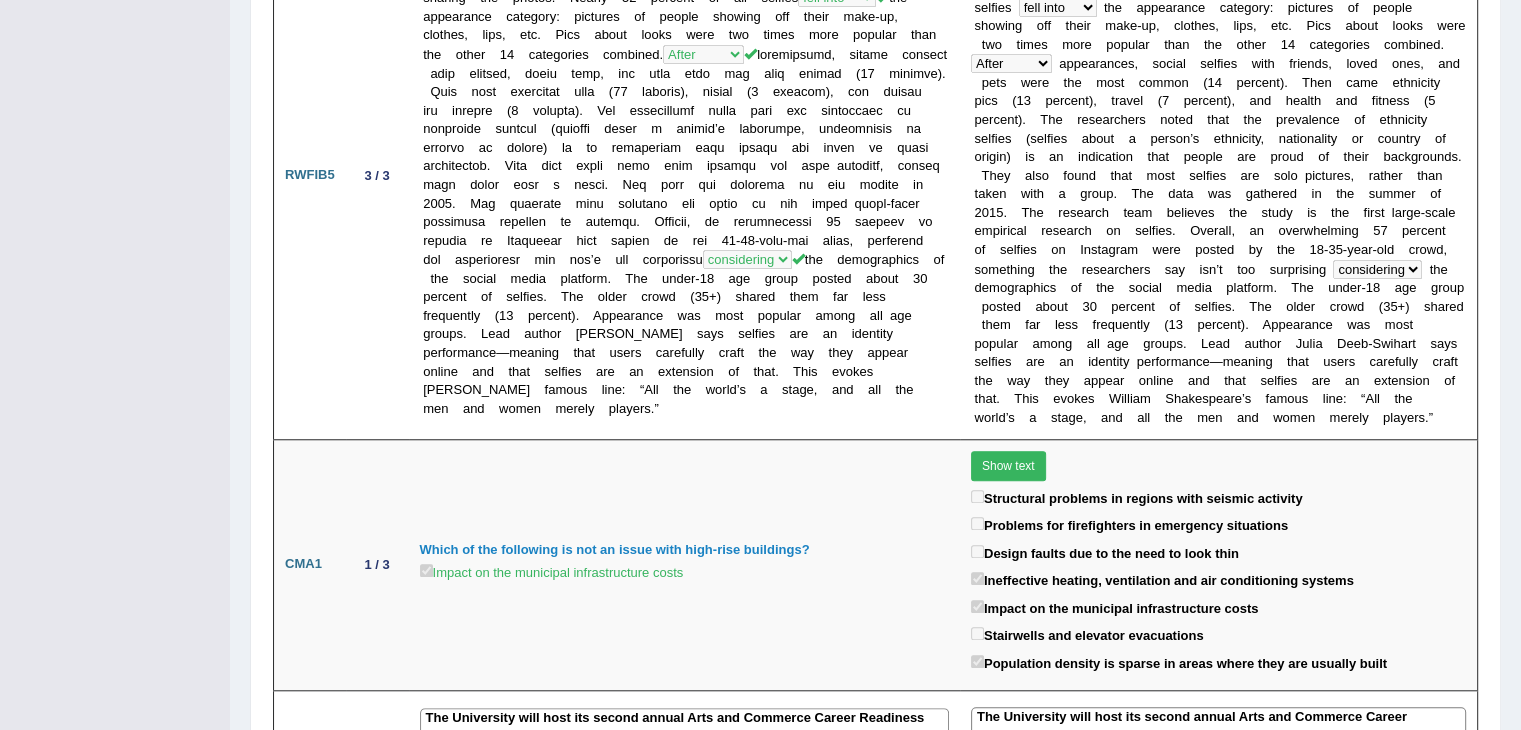 scroll, scrollTop: 1632, scrollLeft: 0, axis: vertical 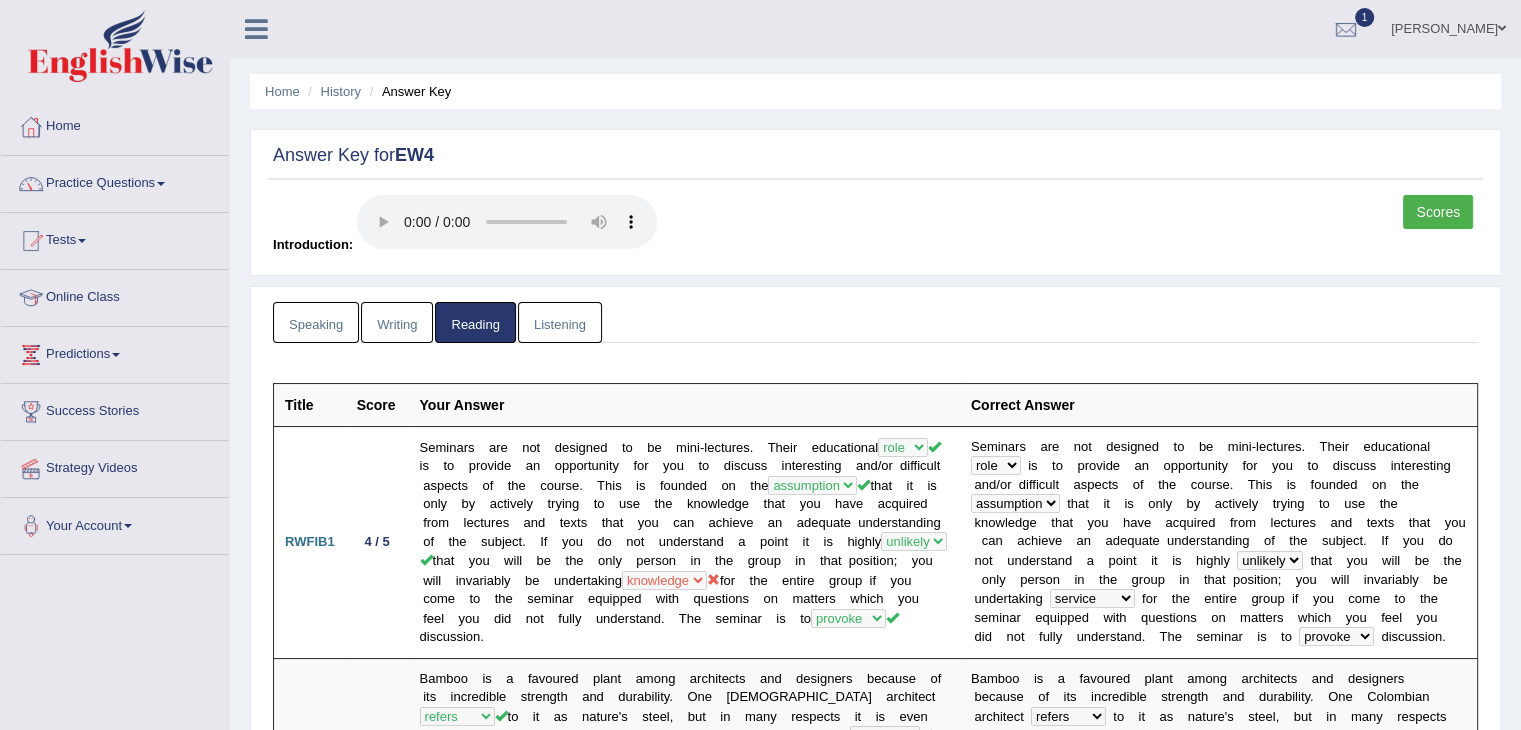 click on "Listening" at bounding box center (560, 322) 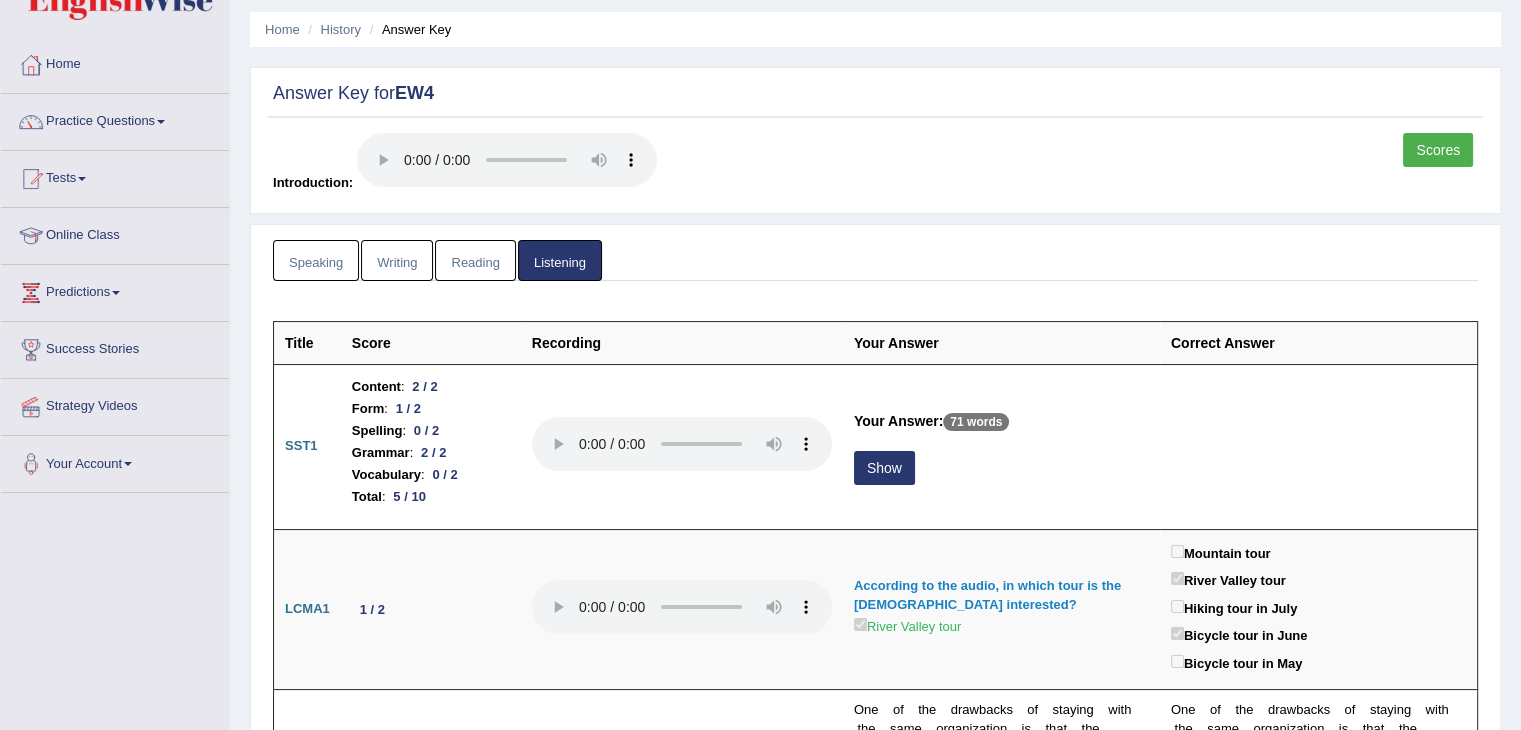 scroll, scrollTop: 67, scrollLeft: 0, axis: vertical 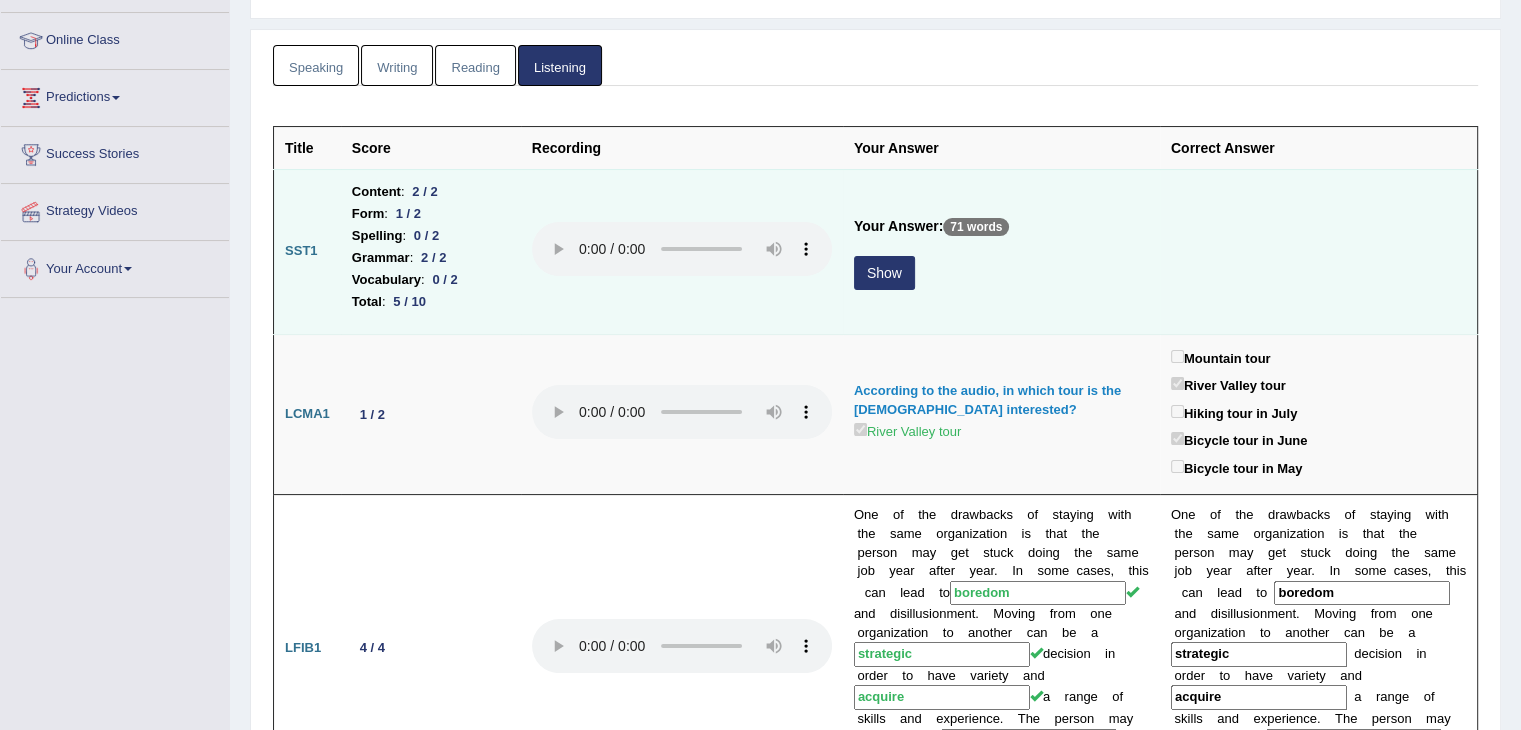 click on "Show" at bounding box center (884, 273) 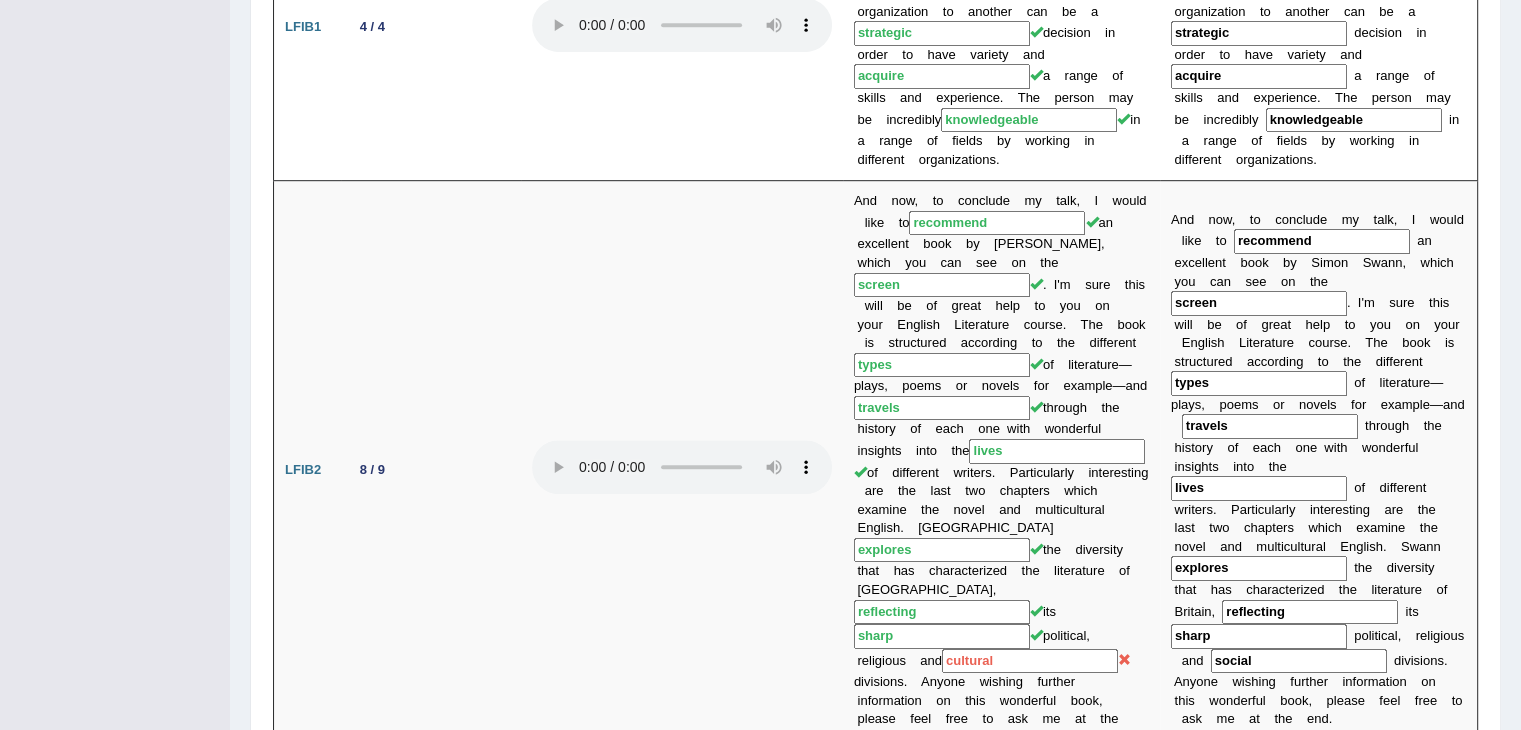 scroll, scrollTop: 1210, scrollLeft: 0, axis: vertical 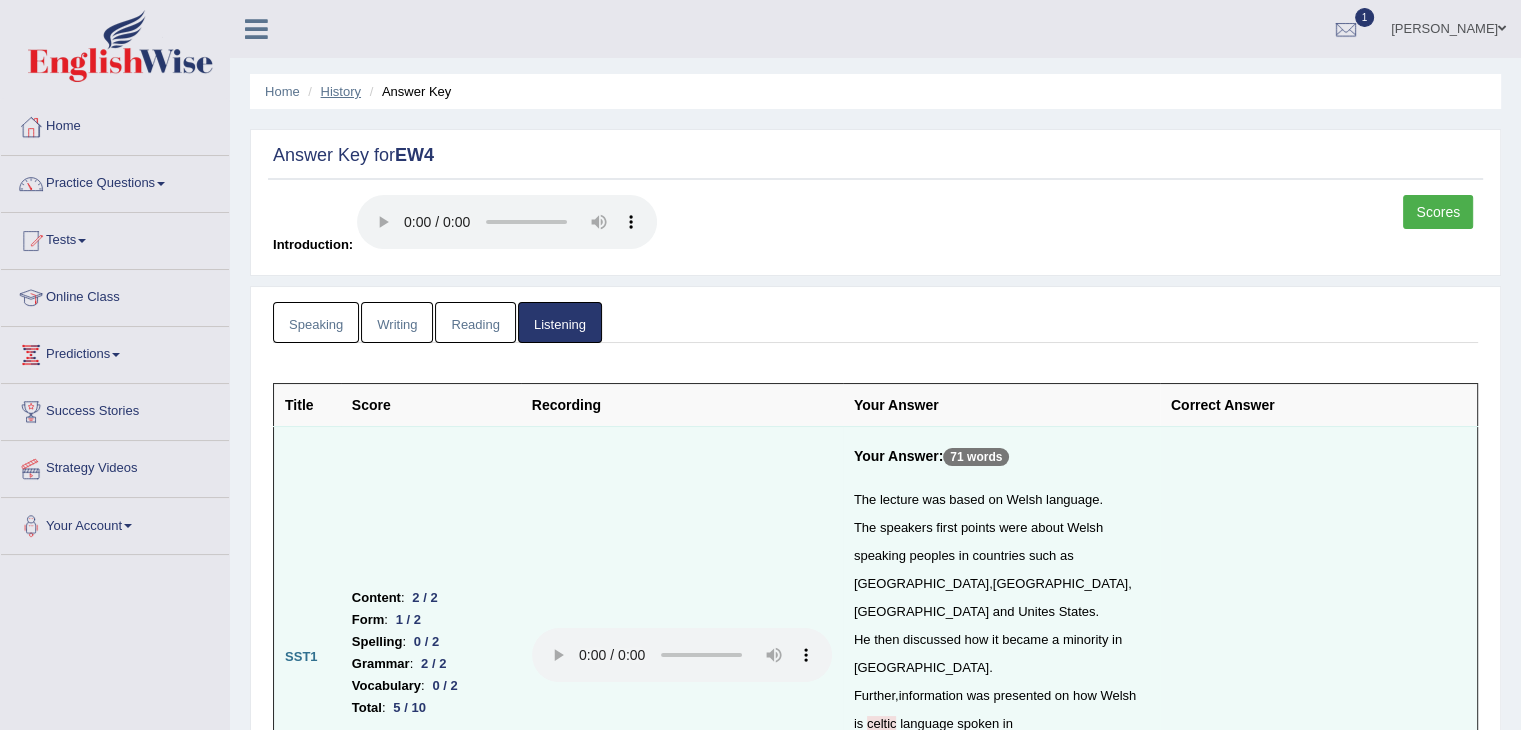 click on "History" at bounding box center [341, 91] 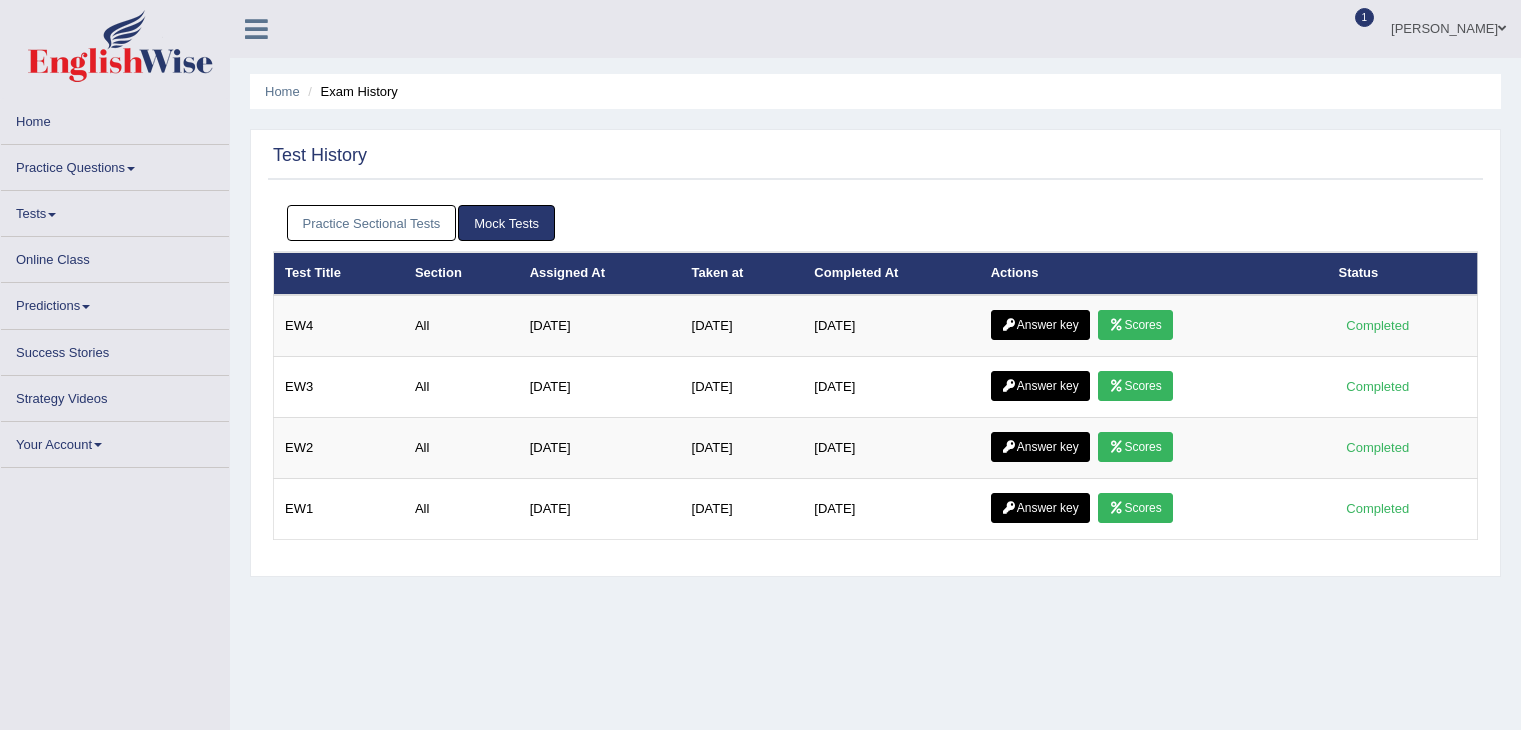 scroll, scrollTop: 0, scrollLeft: 0, axis: both 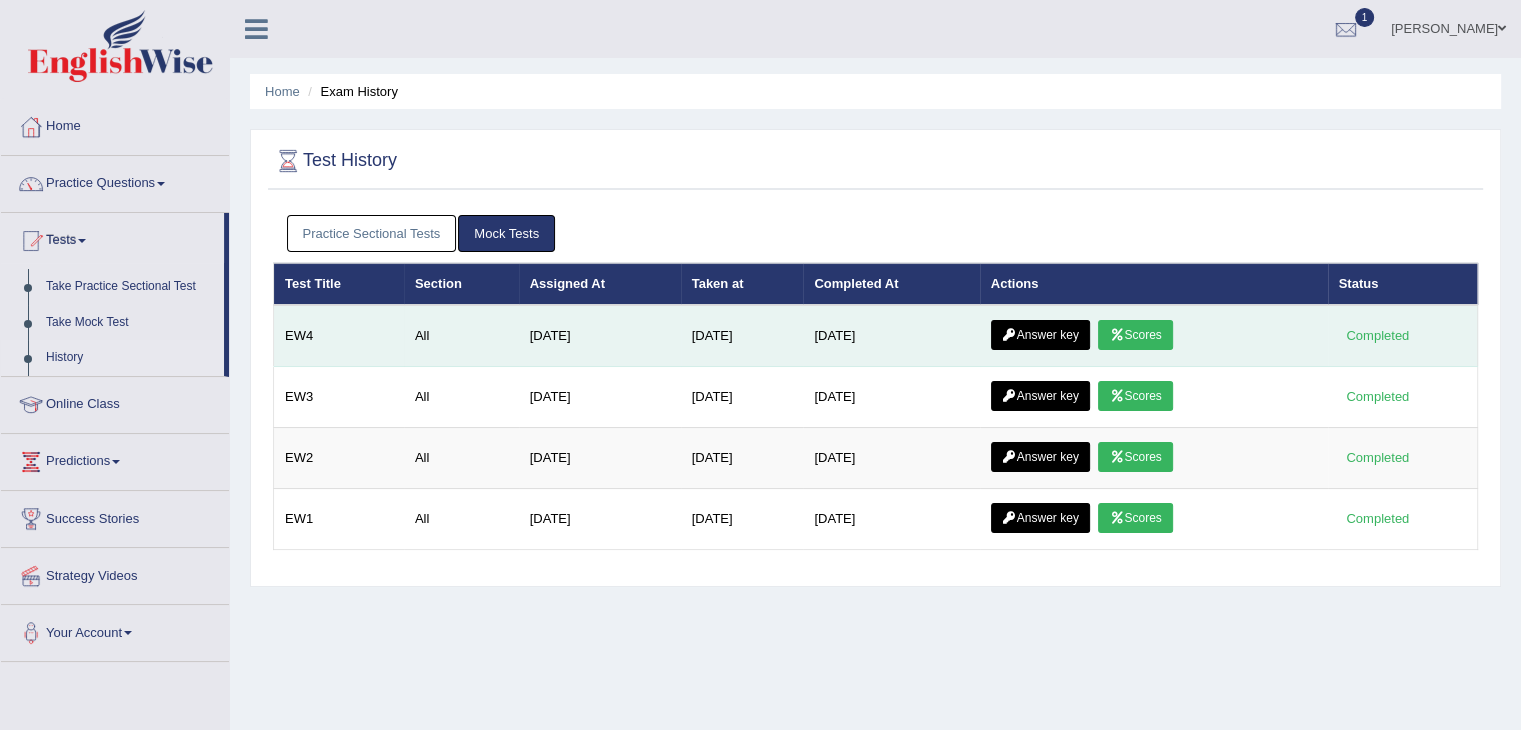 click at bounding box center (1116, 335) 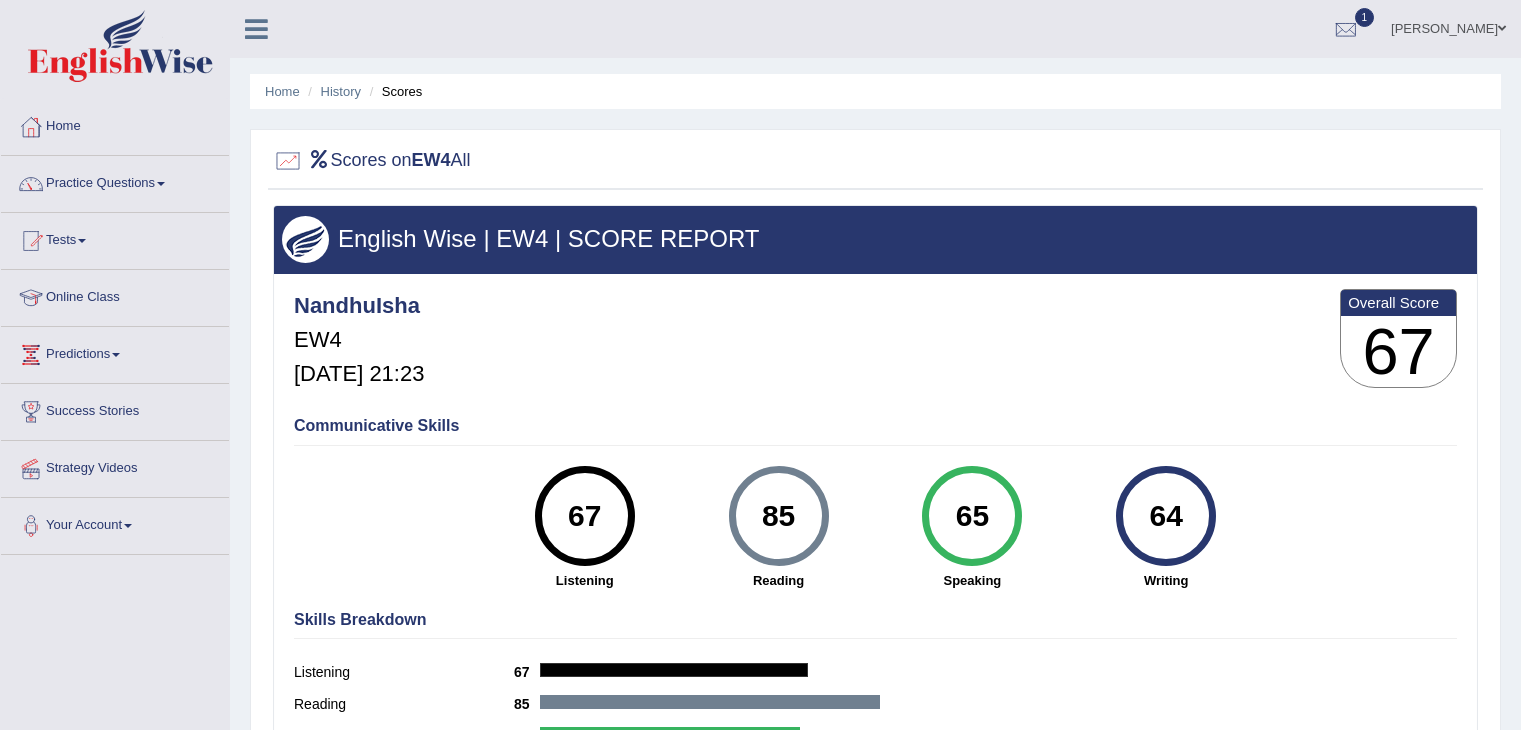 scroll, scrollTop: 0, scrollLeft: 0, axis: both 